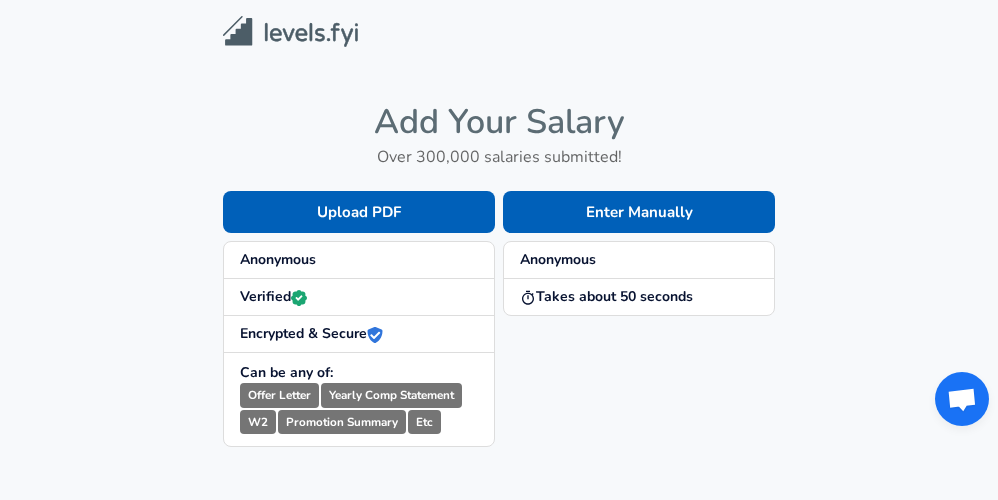scroll, scrollTop: 0, scrollLeft: 0, axis: both 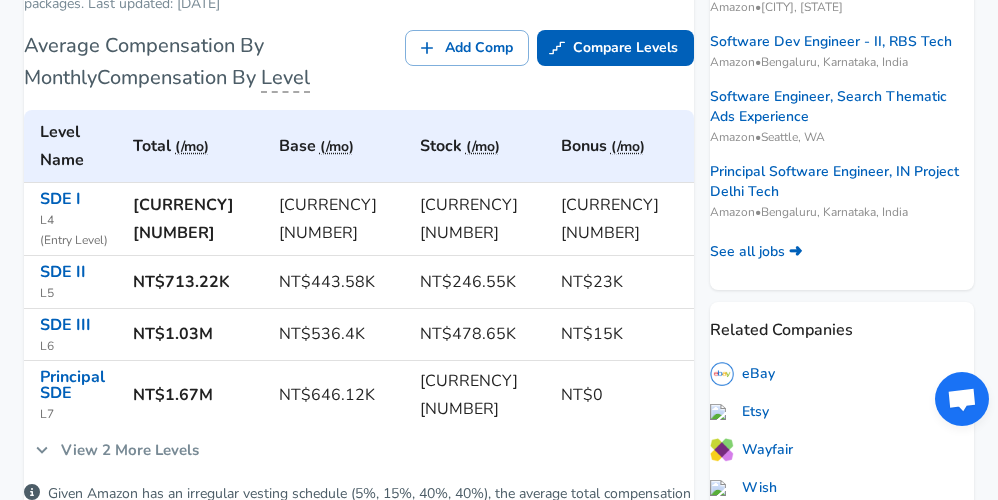 click on "View   2   More Levels" at bounding box center [117, 450] 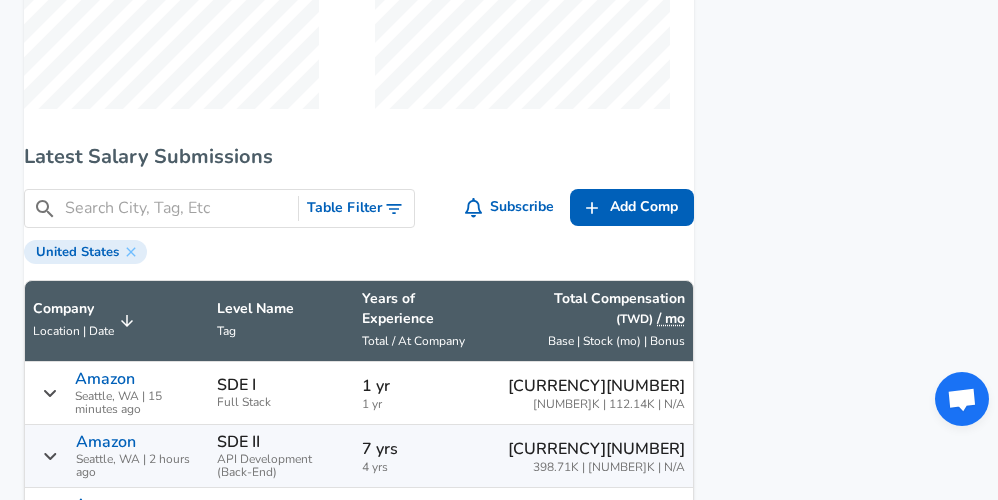 scroll, scrollTop: 1680, scrollLeft: 0, axis: vertical 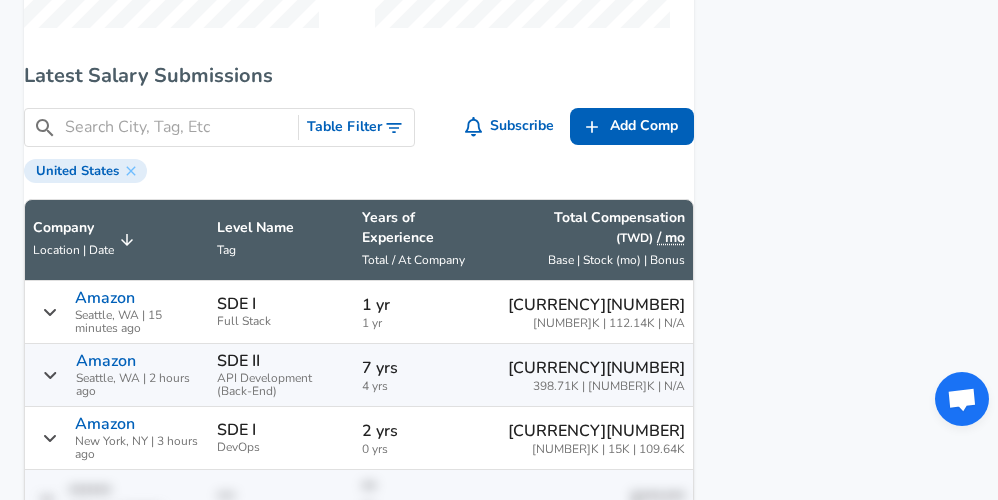 click at bounding box center (177, 127) 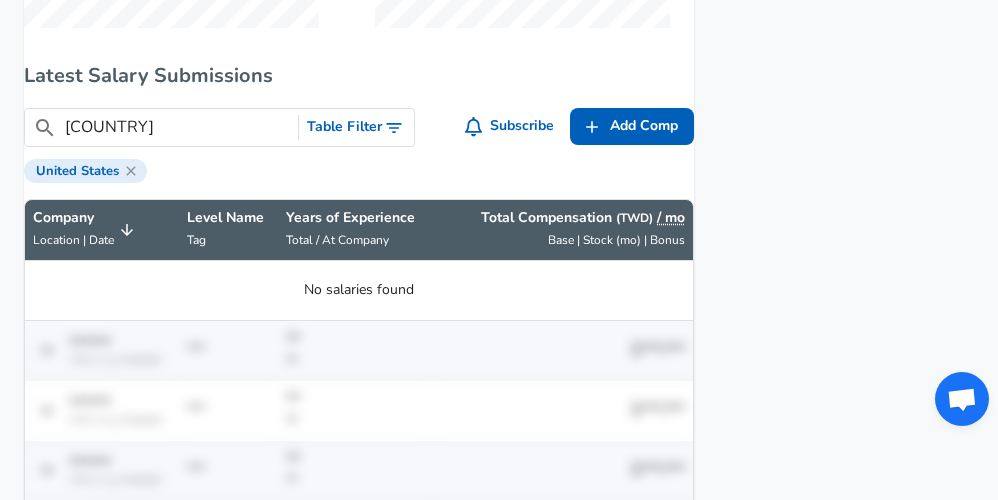 type on "[COUNTRY]" 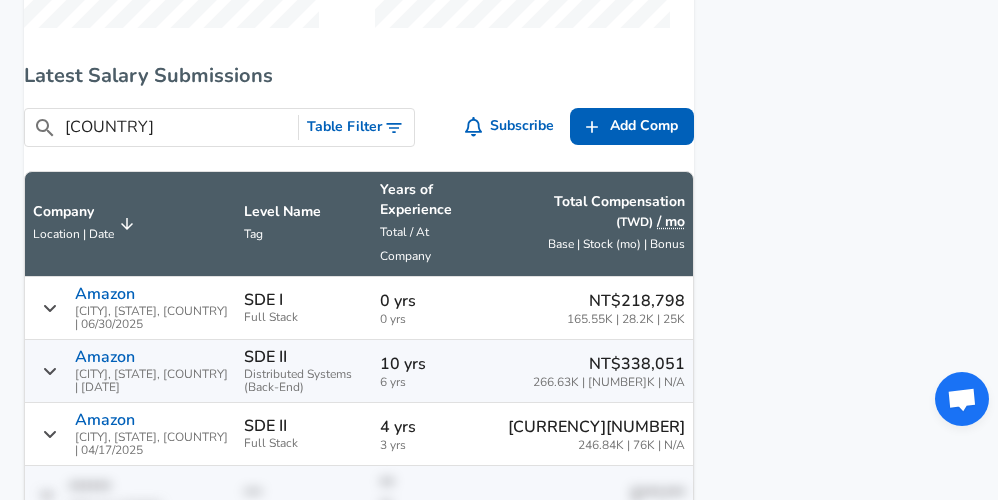 click on "[COUNTRY]" at bounding box center (177, 127) 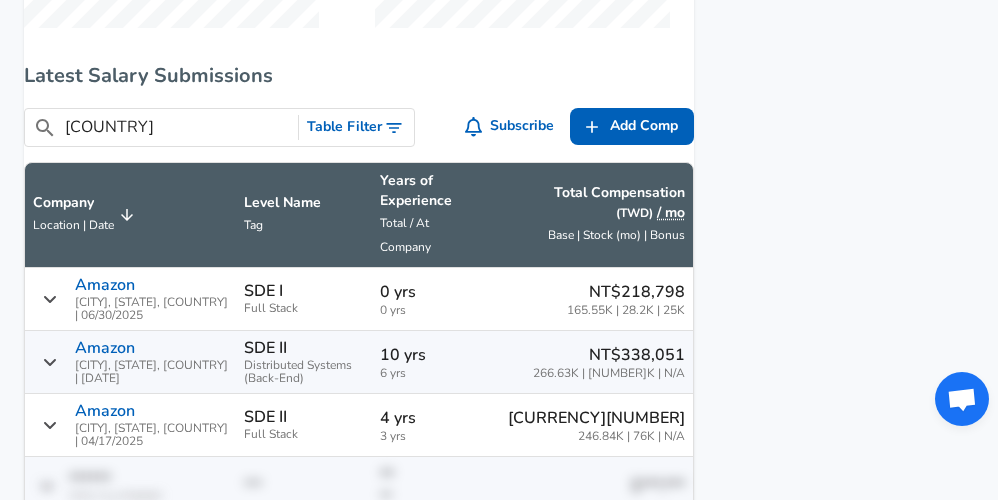 scroll, scrollTop: 48, scrollLeft: 0, axis: vertical 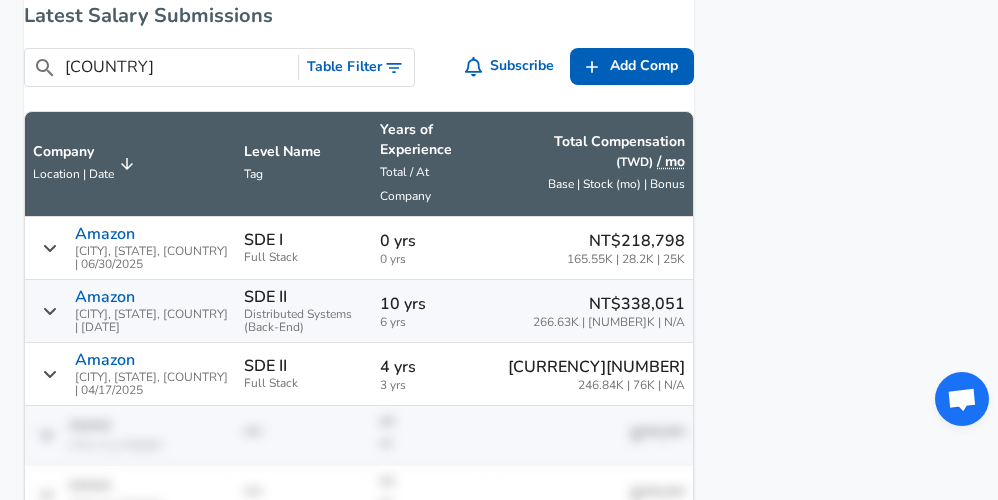 click on "Table Filter" at bounding box center [356, 67] 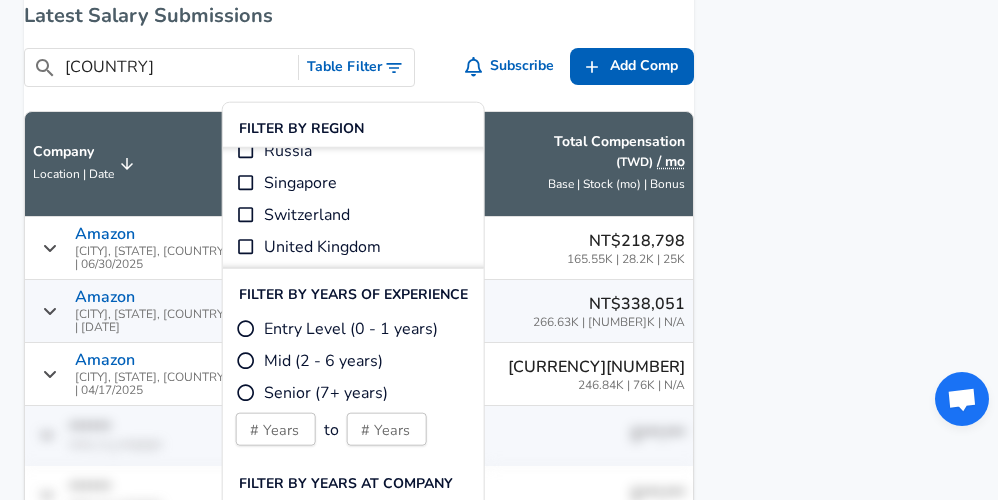 scroll, scrollTop: 568, scrollLeft: 0, axis: vertical 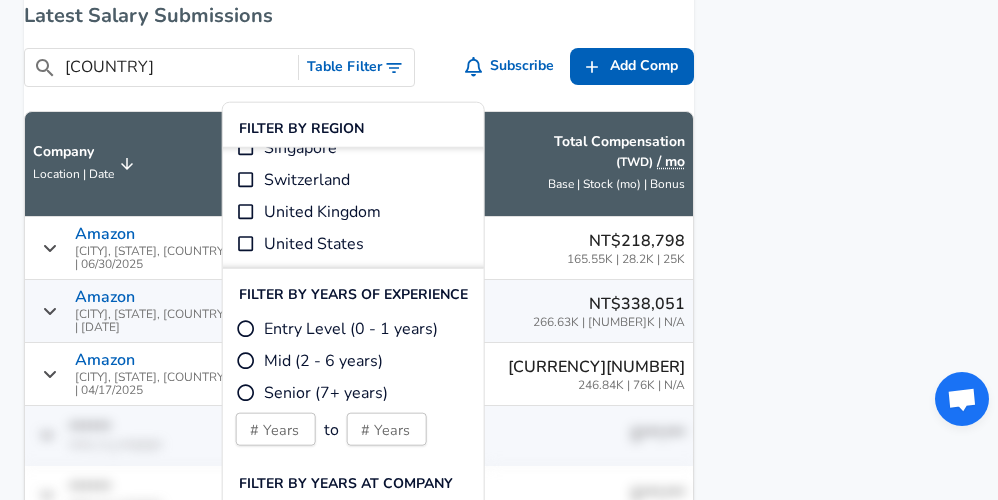 click on "Company Location | Date Level Name Tag Years of Experience Total / At Company Total Compensation   ( TWD )   / mo Base | Stock (mo) | Bonus   Amazon [CITY], [STATE], [COUNTRY]   |   [DATE] SDE I Full Stack 0    yrs   0    yrs NT$218,798 165.55K   |   28.2K   |   25K Amazon [CITY], [STATE], [COUNTRY]   |   [DATE] SDE II Distributed Systems (Back-End) 10    yrs   6    yrs NT$338,051 266.63K   |   71.4K   |   N/A Amazon [CITY], [STATE], [COUNTRY]   |   [DATE] SDE II Full Stack 4    yrs   3    yrs NT$322,788 246.84K   |   76K   |   N/A Unlock by Adding Your Salary! Add your salary anonymously in less than 60 seconds and continue exploring all the data. Add Salary Added mine already within last 1 year ****** *****, ** | ****/**/** *** **  ** $***,*** ****** *****, ** | ****/**/** *** **  ** $***,*** ****** *****, ** | ****/**/** *** **  ** $***,*** ****** *****, ** | ****/**/** *** **  ** $***,*** ****** *****, ** | ****/**/** *** **  ** $***,*** ****** *****, ** | ****/**/** *** **" at bounding box center [359, 460] 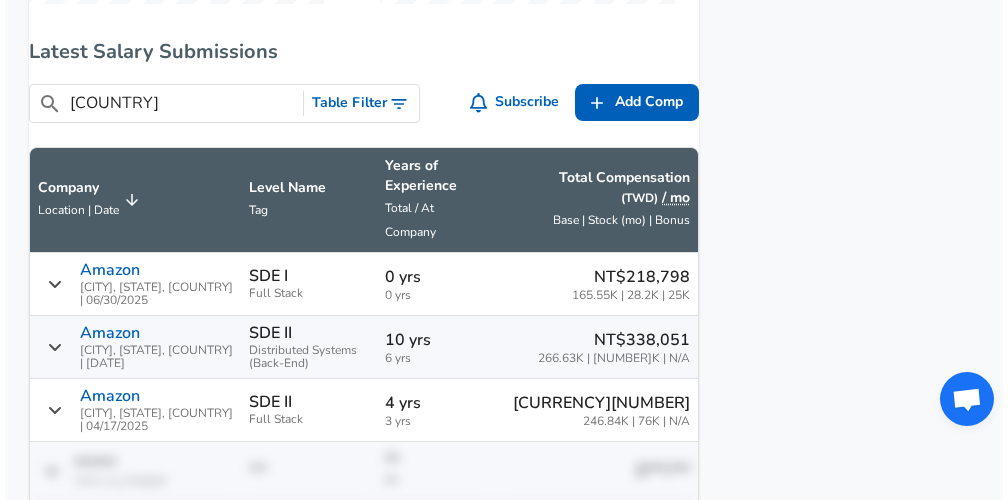 scroll, scrollTop: 1688, scrollLeft: 0, axis: vertical 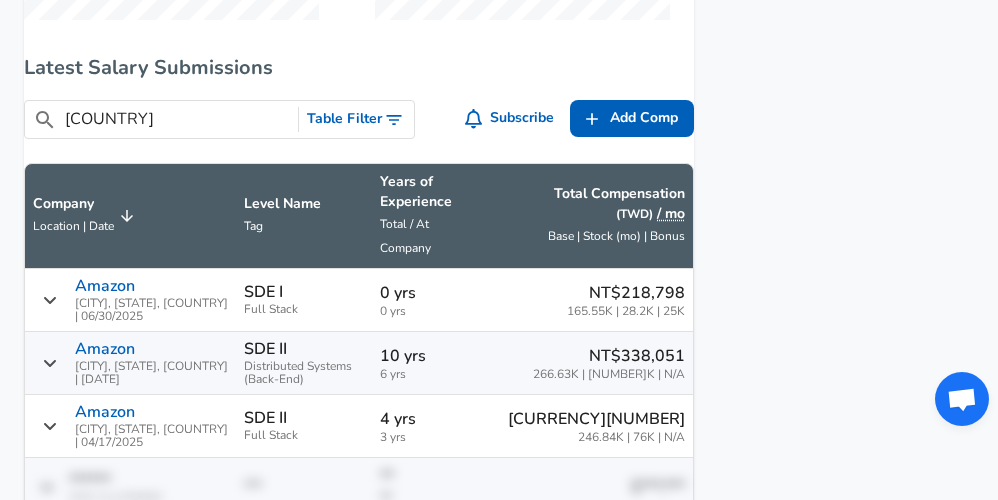 click on "[COUNTRY]" at bounding box center [177, 119] 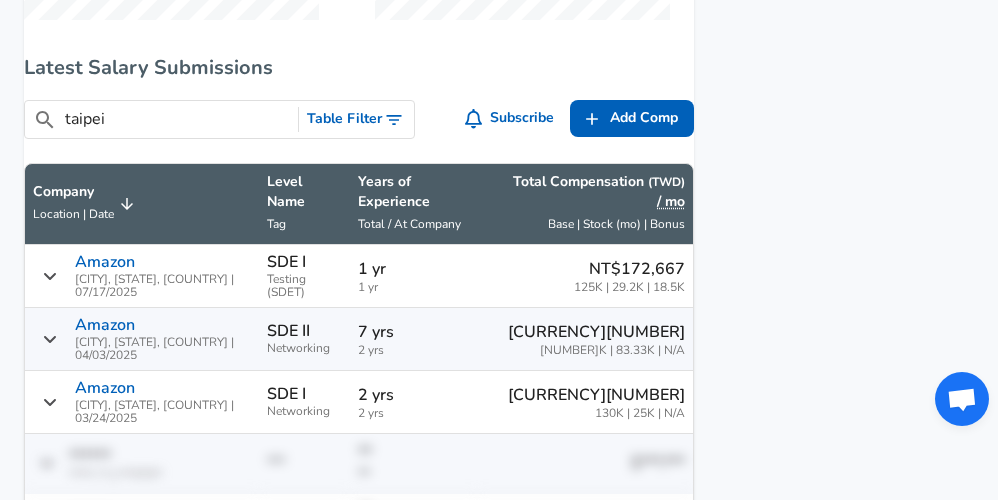 click on "​ [CITY] Table Filter Subscribe Add Add Comp Add Compensation" at bounding box center (351, 115) 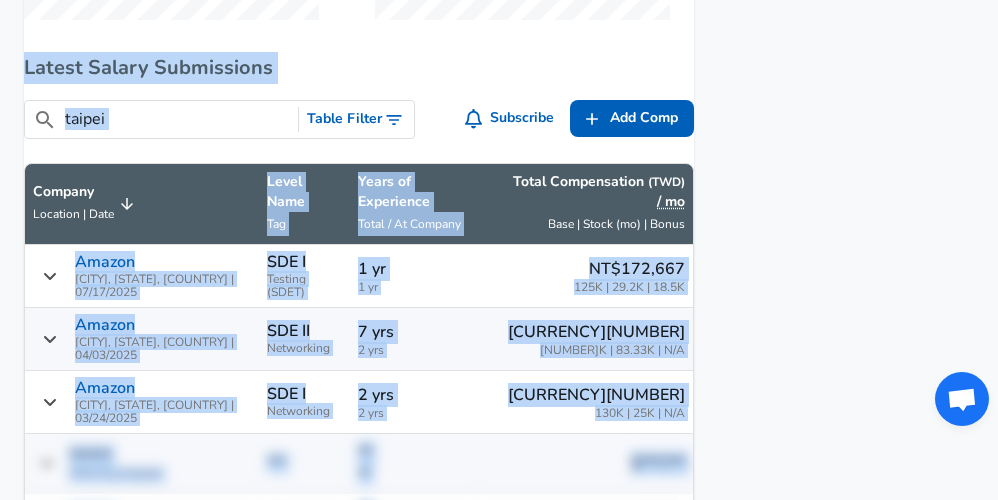 click on "taipei" at bounding box center [177, 119] 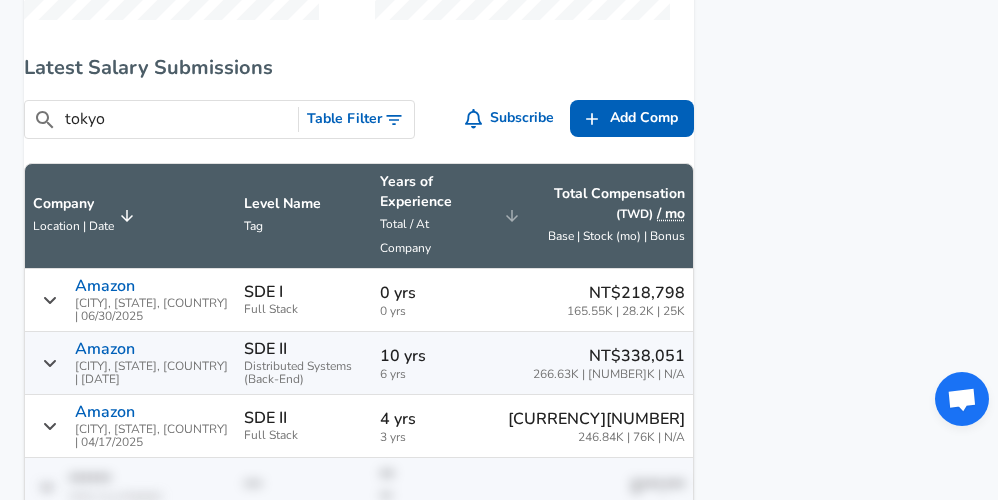 type on "tokyo" 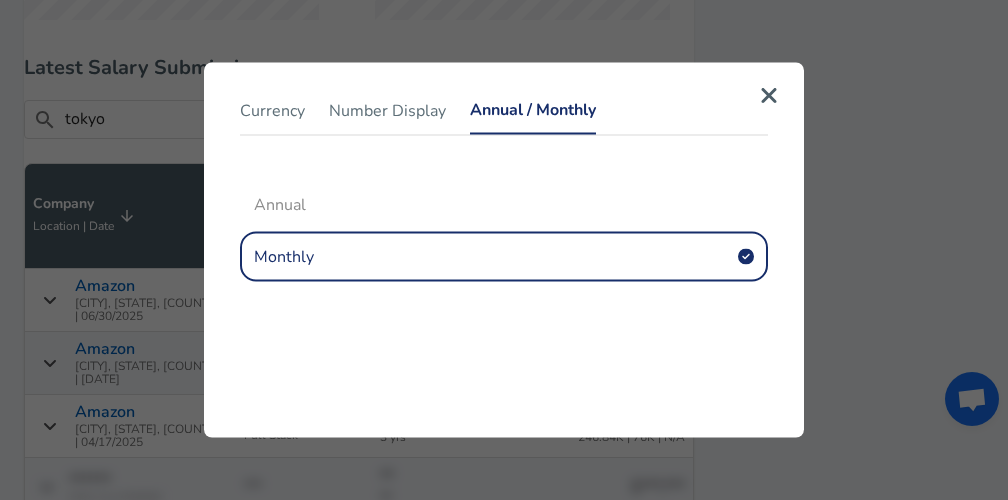 click on "Monthly" at bounding box center [504, 257] 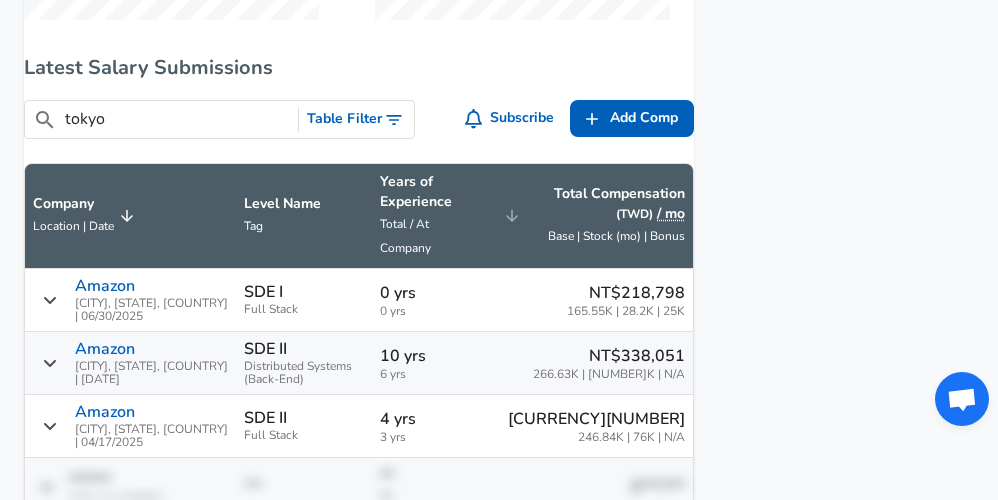 click on "/ mo" at bounding box center [671, 214] 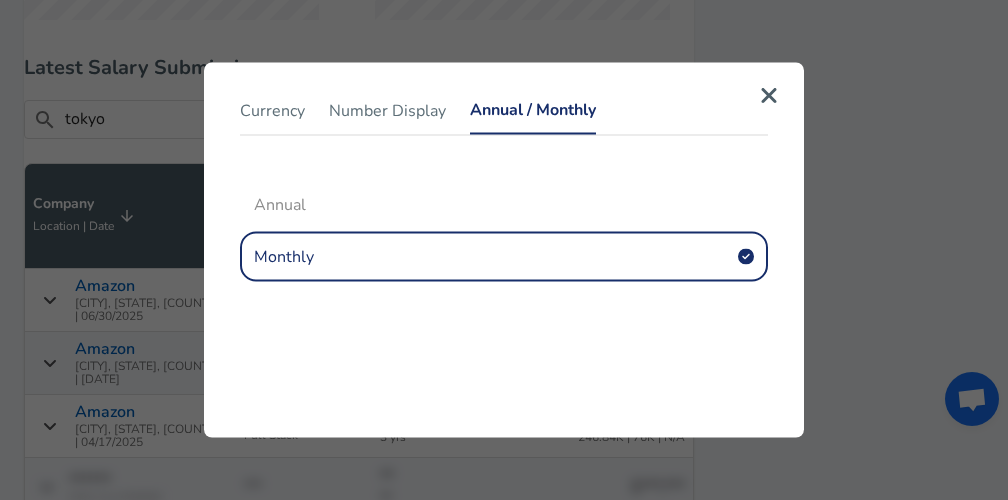 click on "Annual" at bounding box center (504, 205) 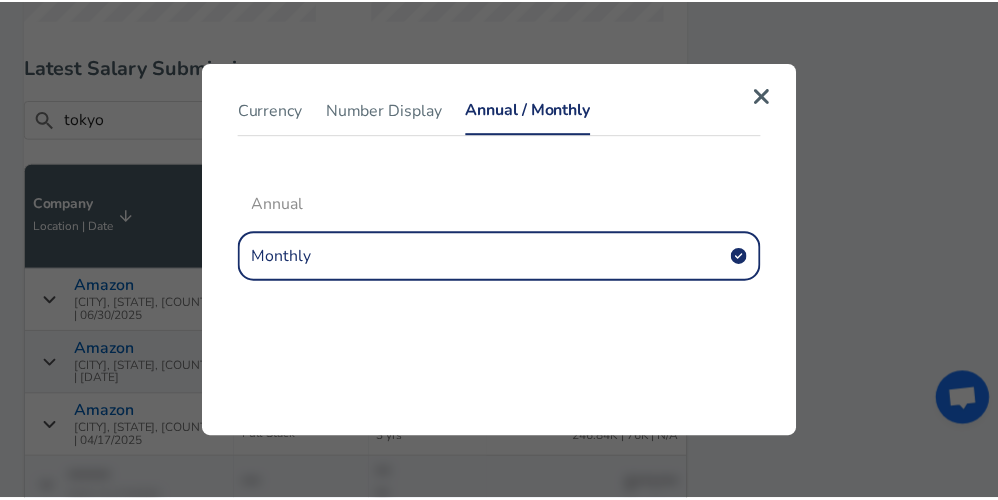 scroll, scrollTop: 1644, scrollLeft: 0, axis: vertical 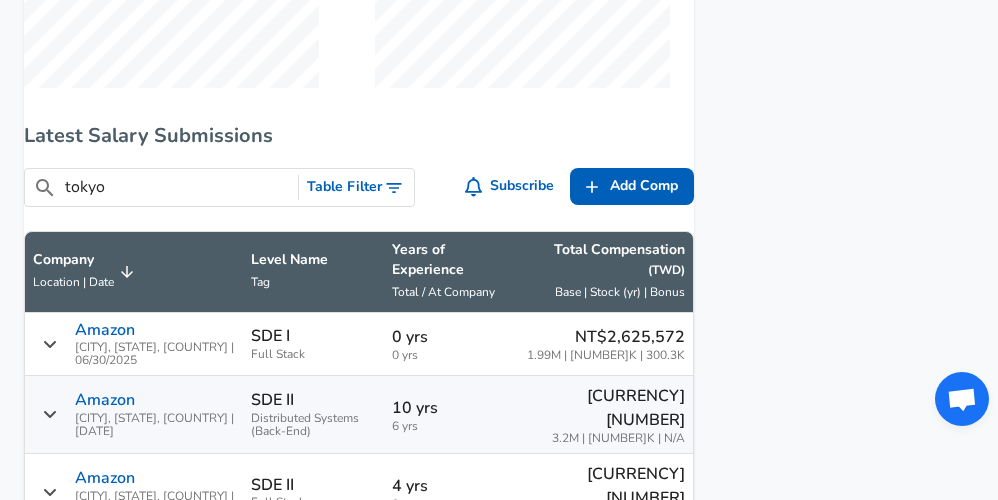 click on "tokyo" at bounding box center (177, 187) 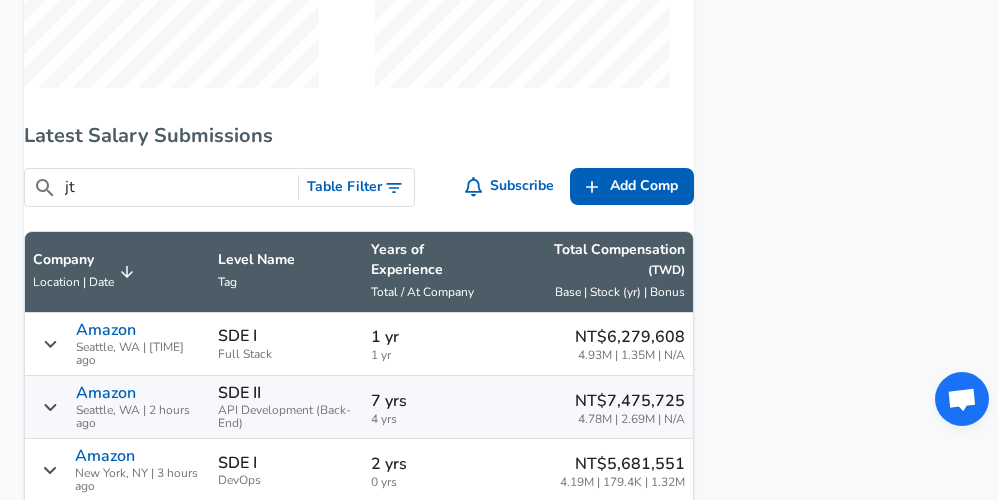 type on "j" 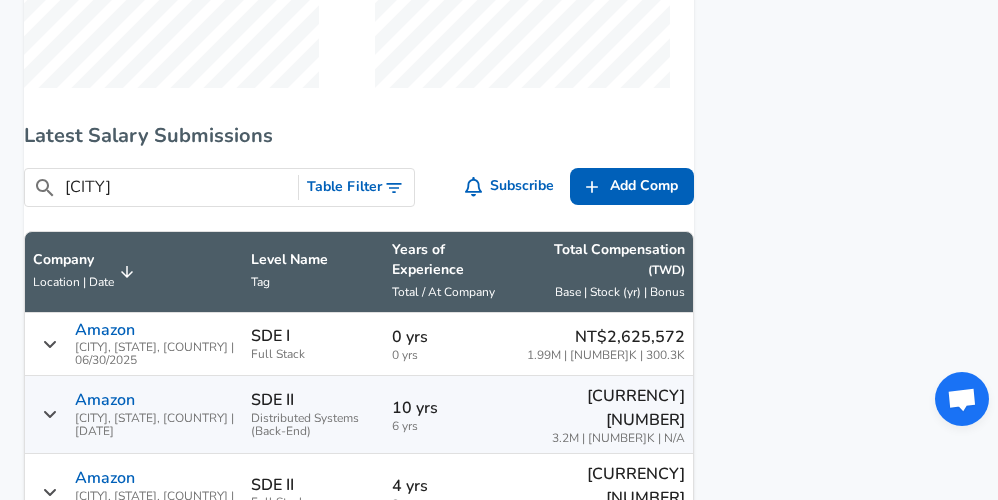 type on "tokyo" 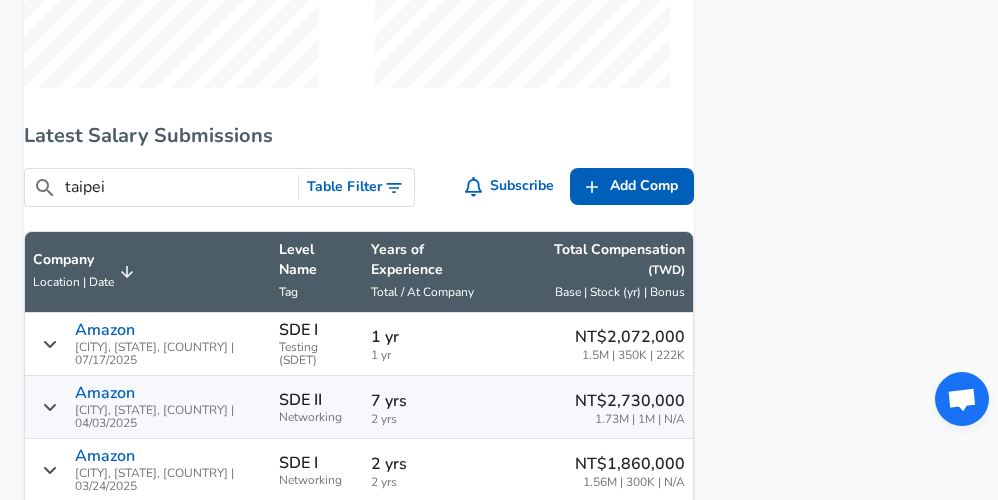 type on "taipei" 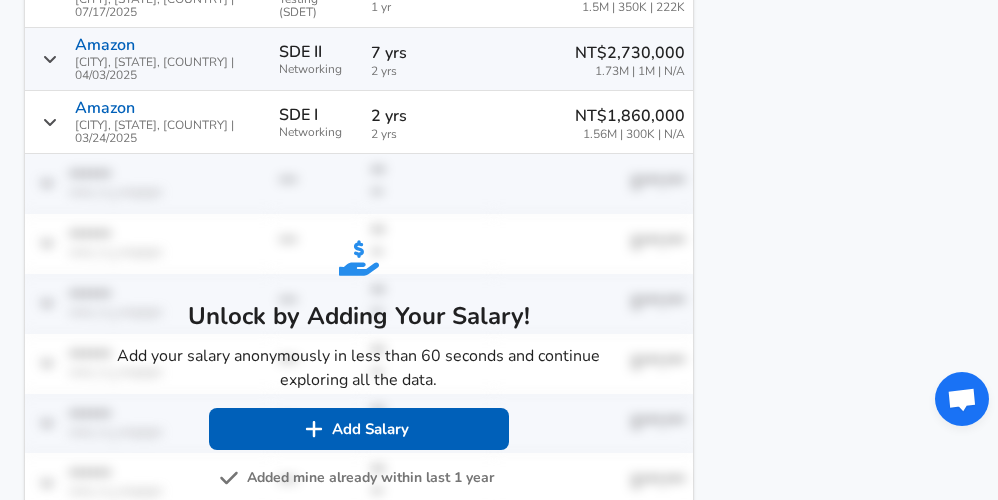 scroll, scrollTop: 2038, scrollLeft: 0, axis: vertical 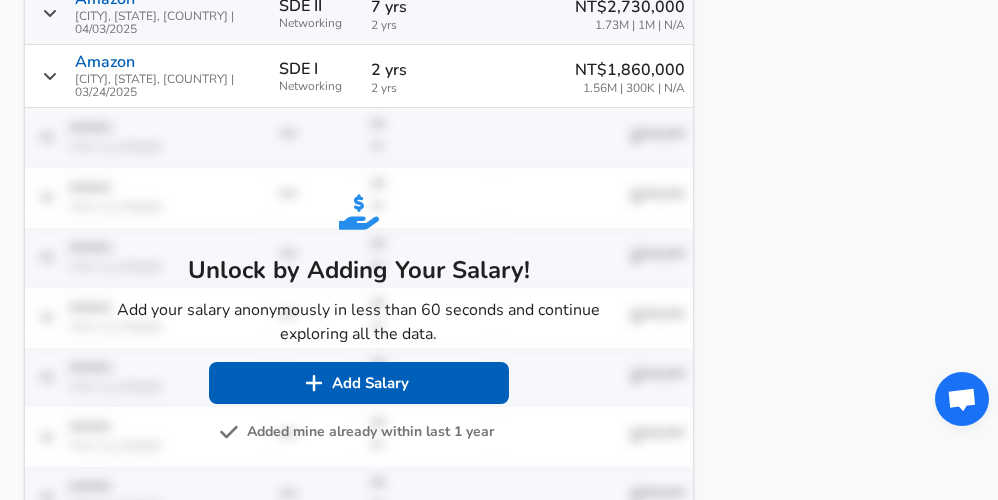 click on "Added mine already within last 1 year" at bounding box center (358, 432) 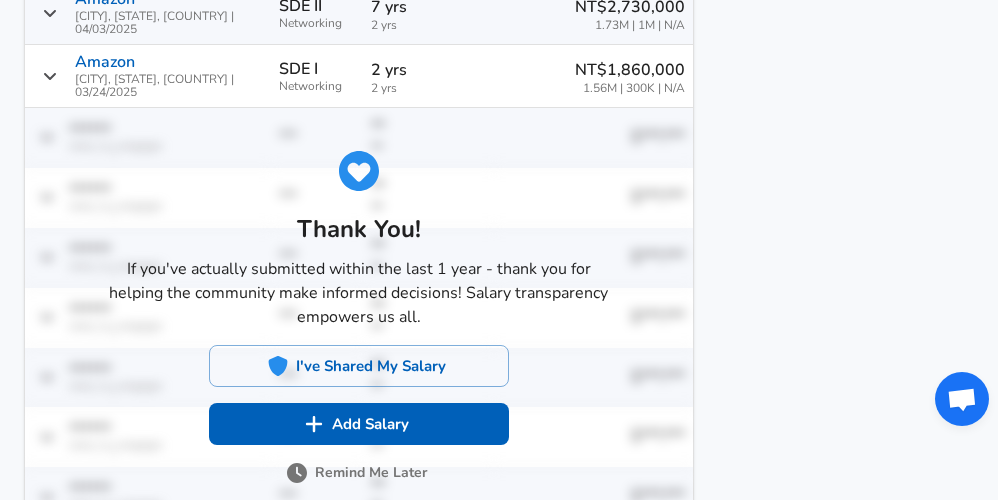 click on "Remind Me Later" at bounding box center [359, 473] 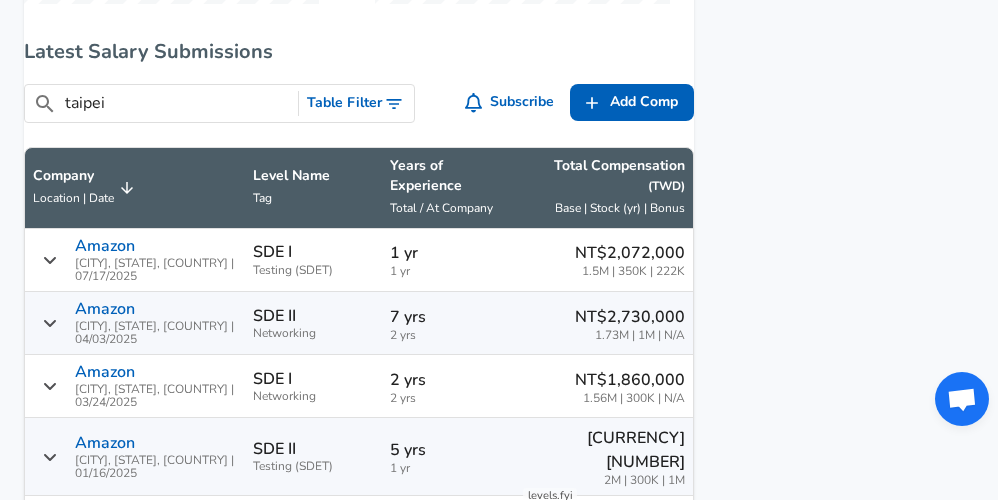 scroll, scrollTop: 1713, scrollLeft: 0, axis: vertical 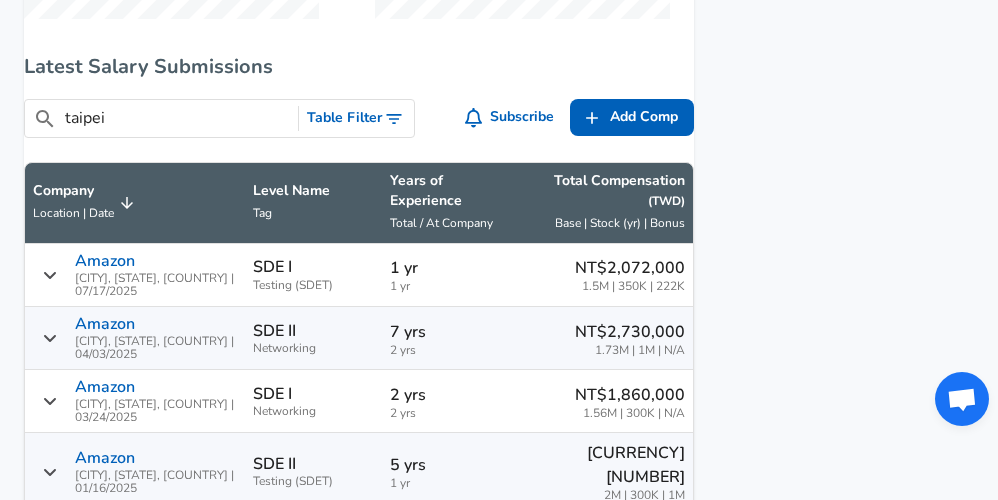 click on "taipei" at bounding box center (177, 118) 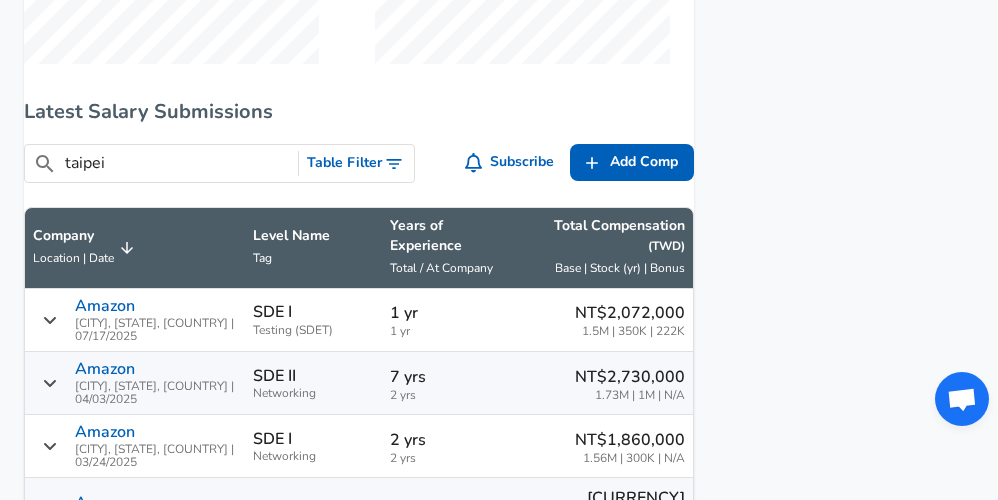 scroll, scrollTop: 1670, scrollLeft: 0, axis: vertical 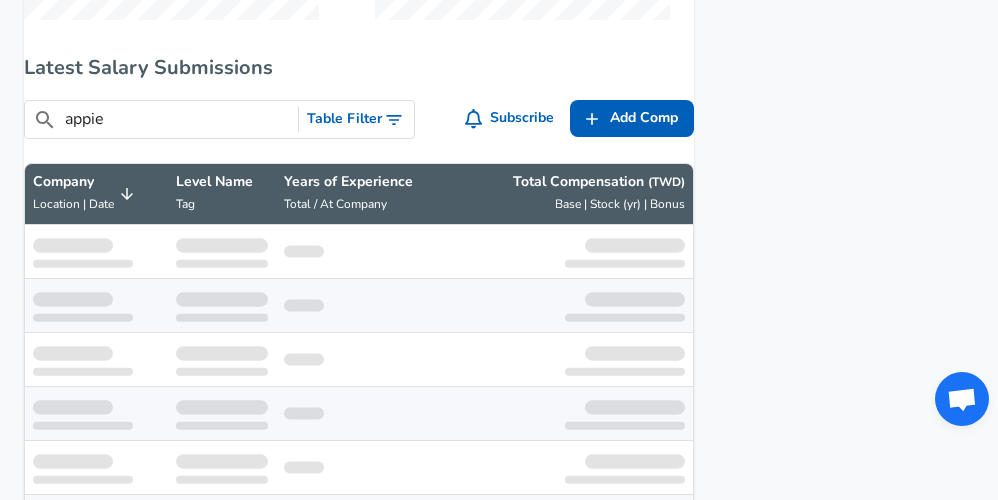 type on "appier" 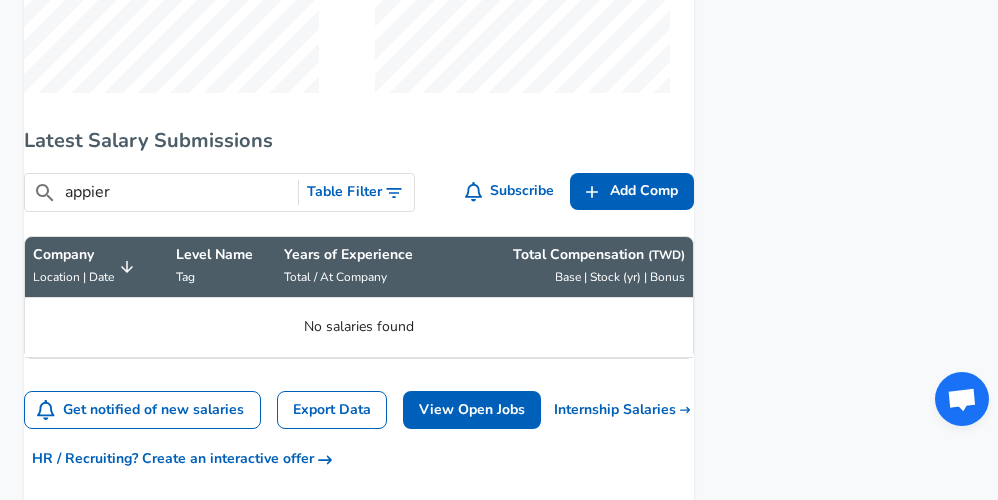 scroll, scrollTop: 1629, scrollLeft: 0, axis: vertical 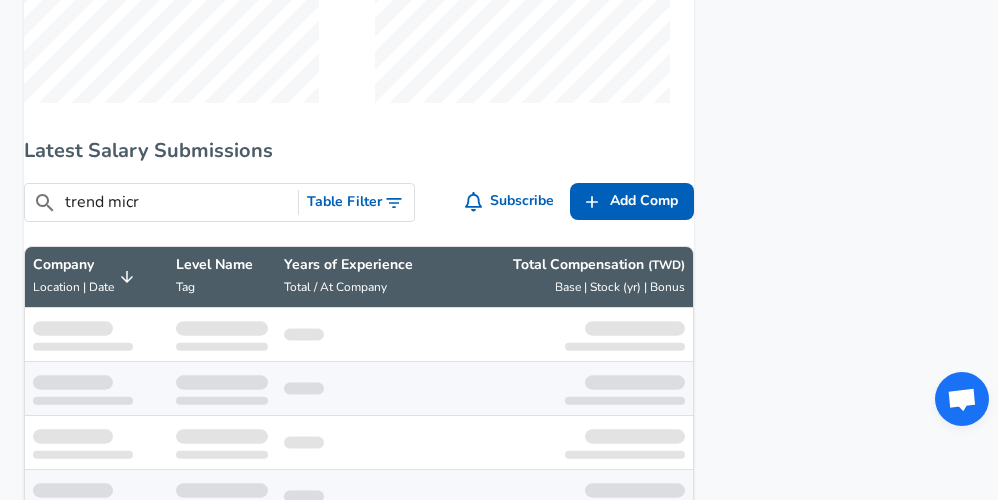 type on "trend micro" 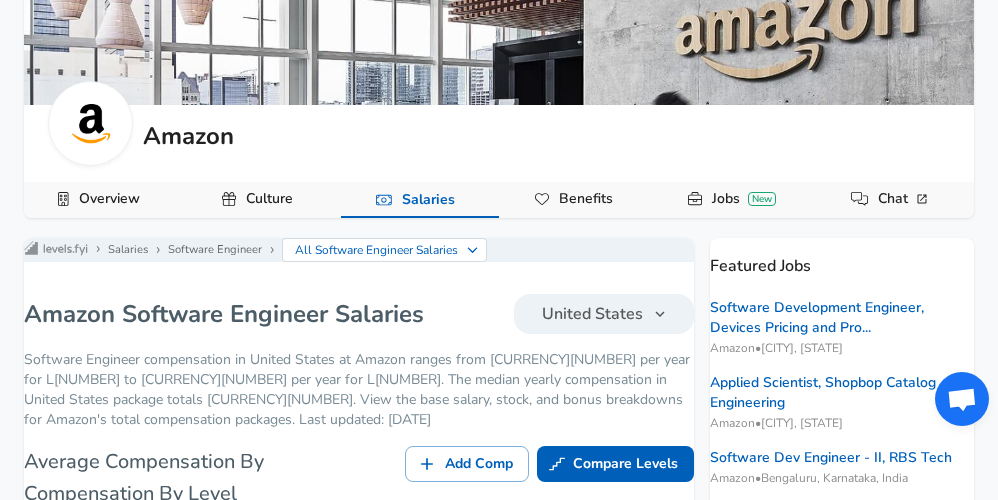 scroll, scrollTop: 0, scrollLeft: 0, axis: both 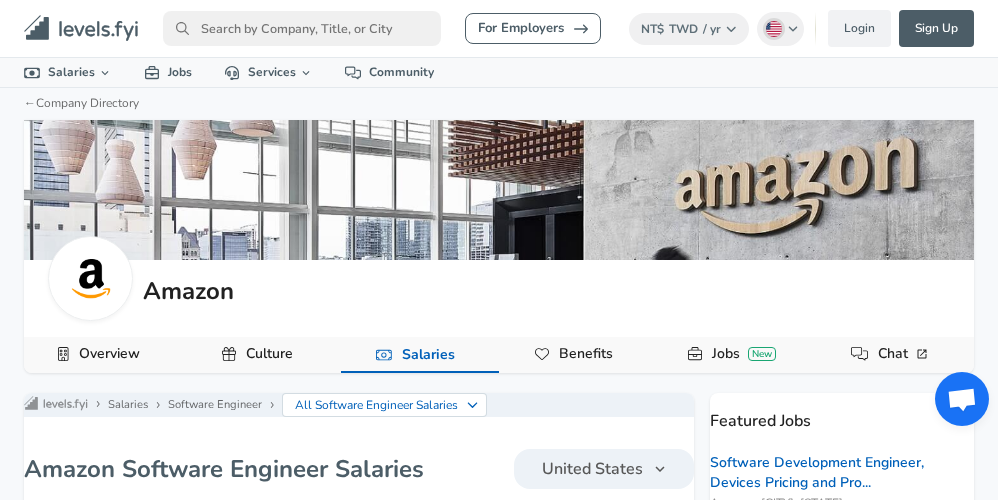 type 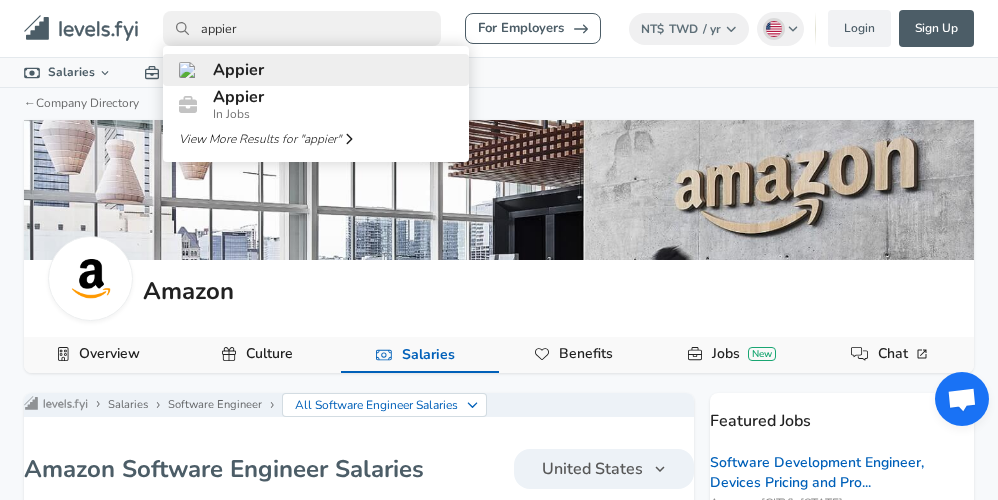 type on "appier" 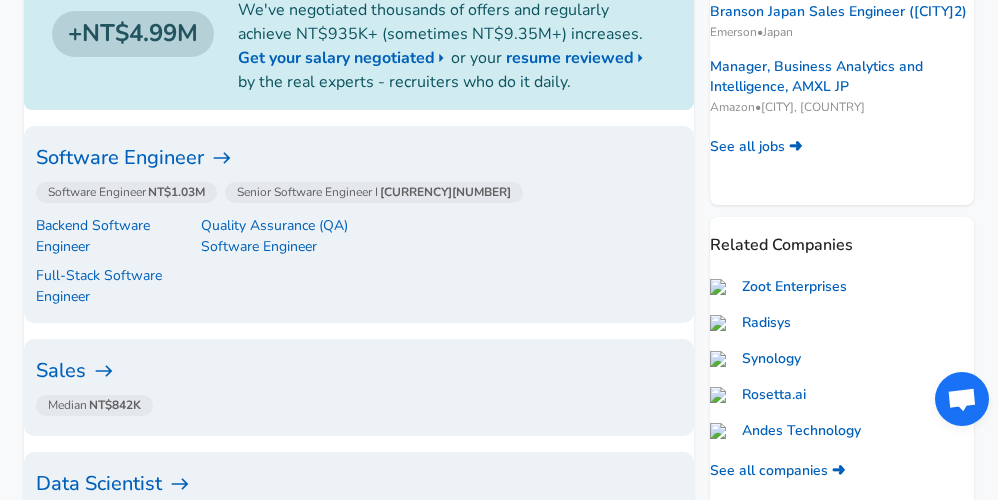 scroll, scrollTop: 530, scrollLeft: 0, axis: vertical 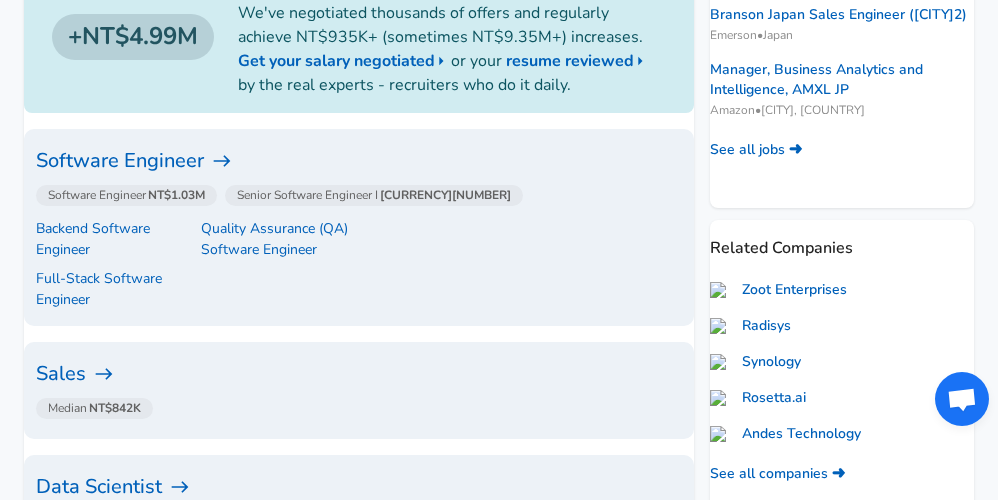 click on "Software Engineer" at bounding box center [359, 161] 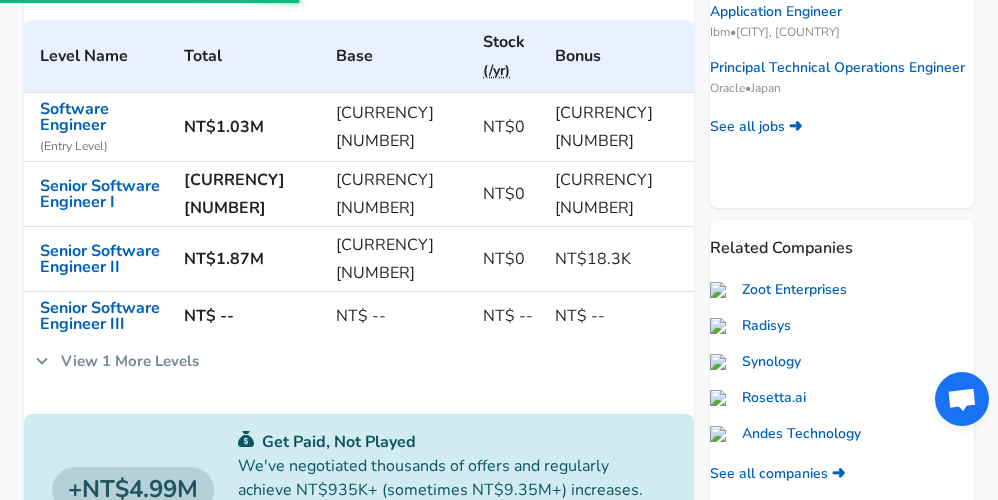 scroll, scrollTop: 0, scrollLeft: 0, axis: both 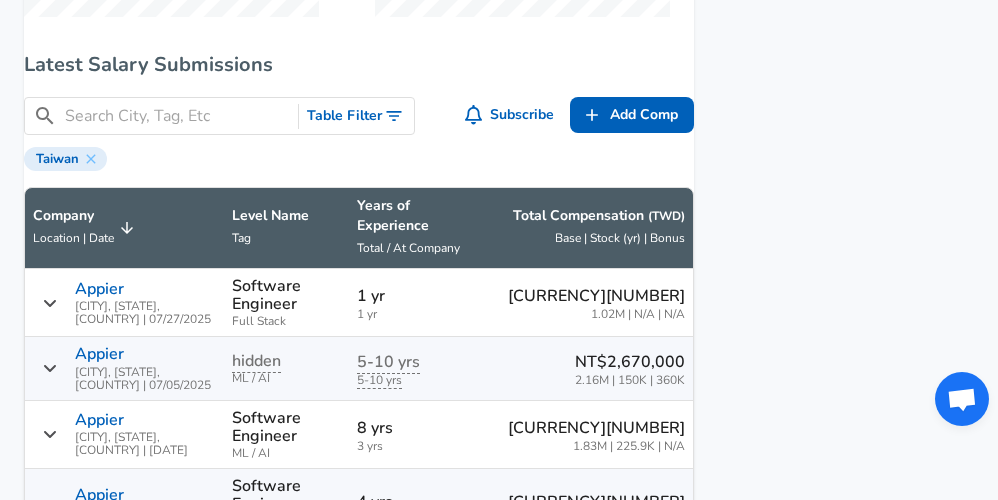 click on "Years of Experience" at bounding box center [412, 216] 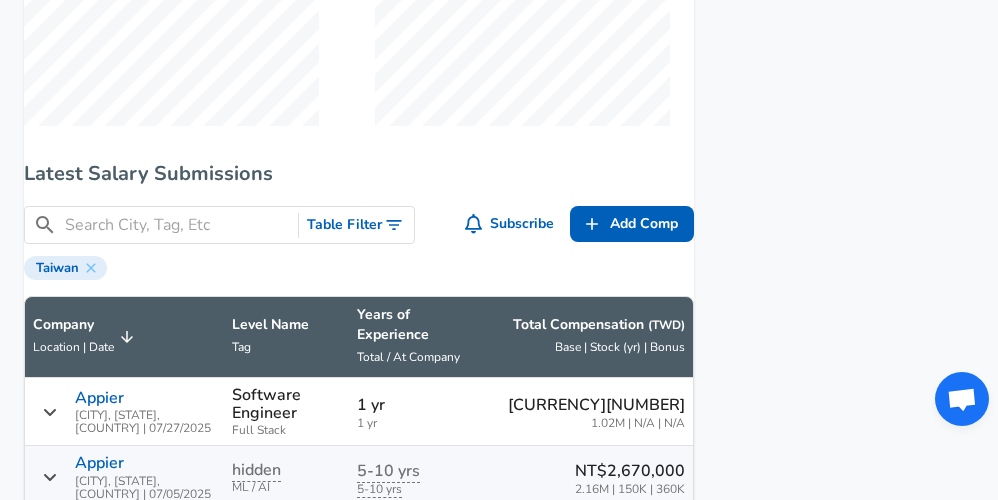scroll, scrollTop: 1218, scrollLeft: 0, axis: vertical 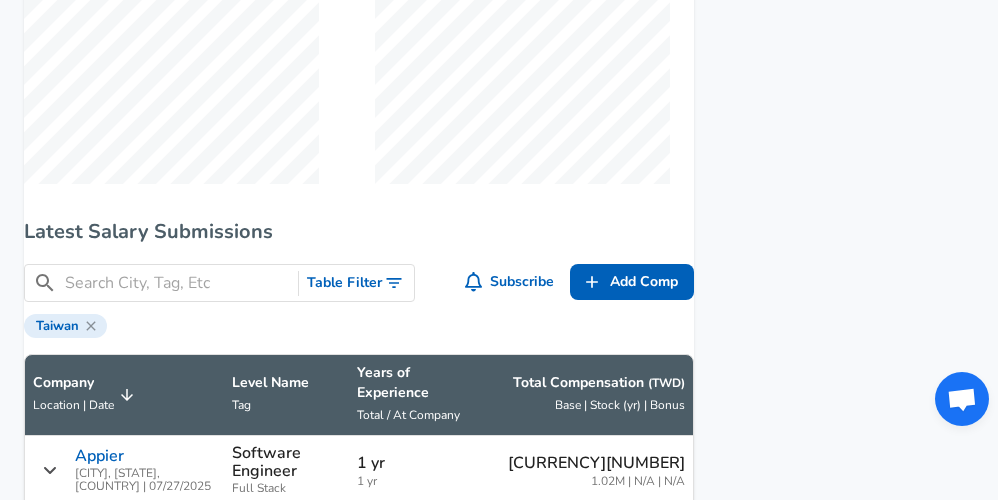 click 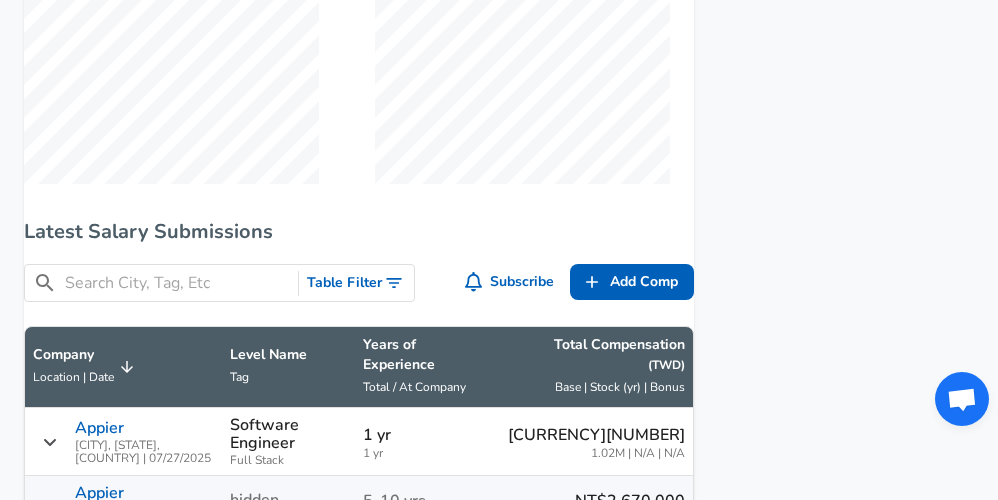 click at bounding box center (177, 283) 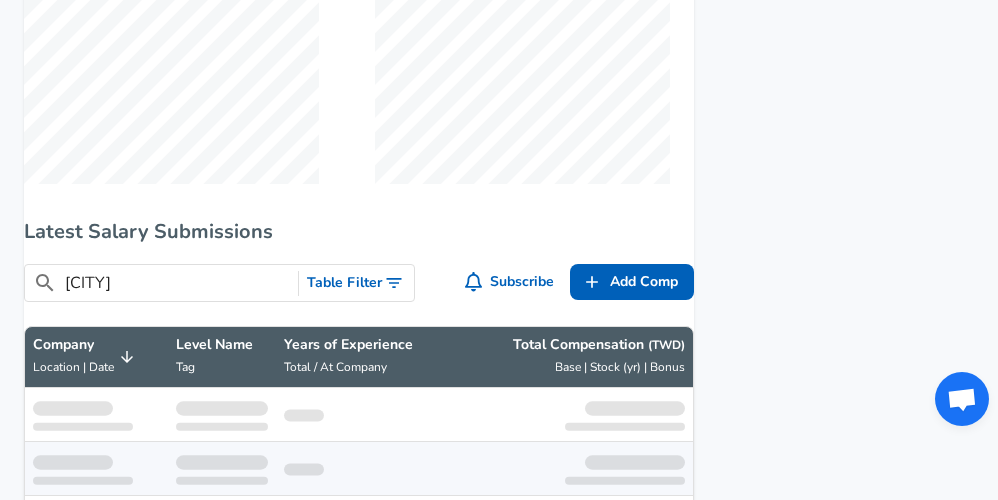 type on "tokyo" 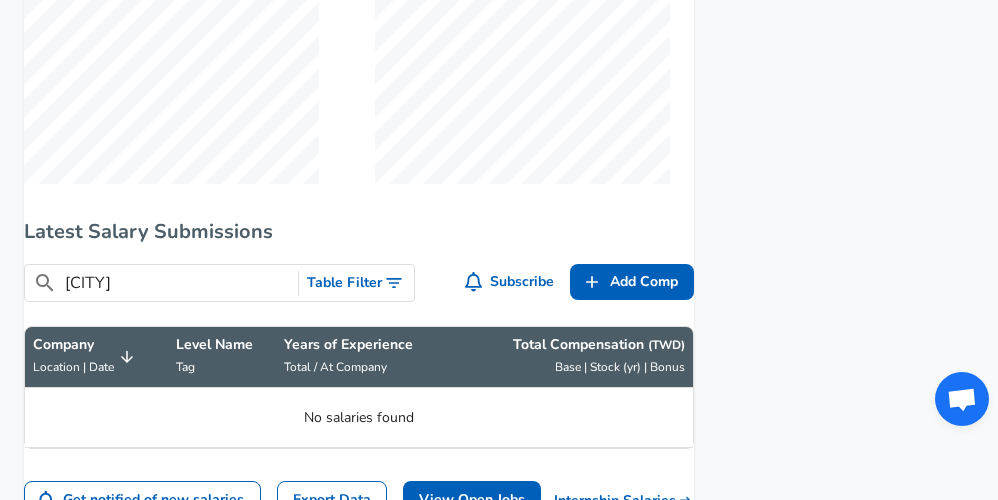 type on "tokyo" 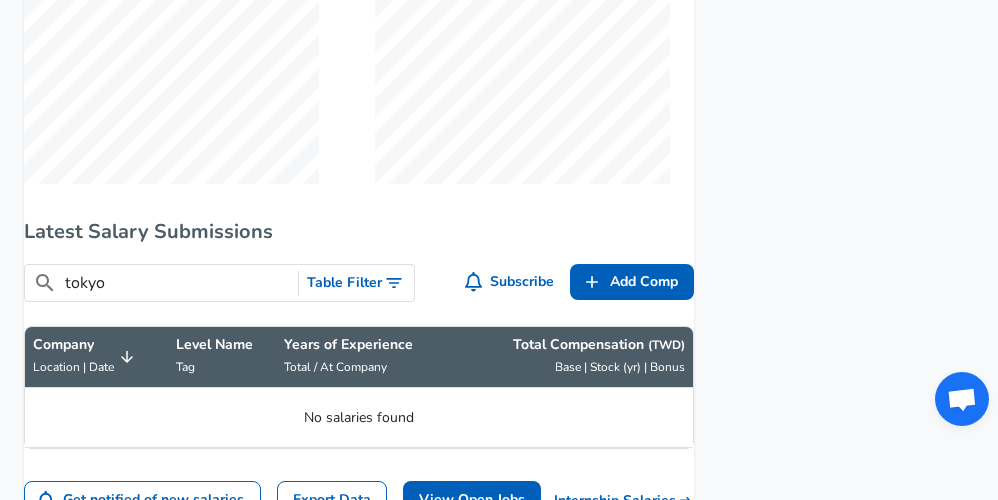 type 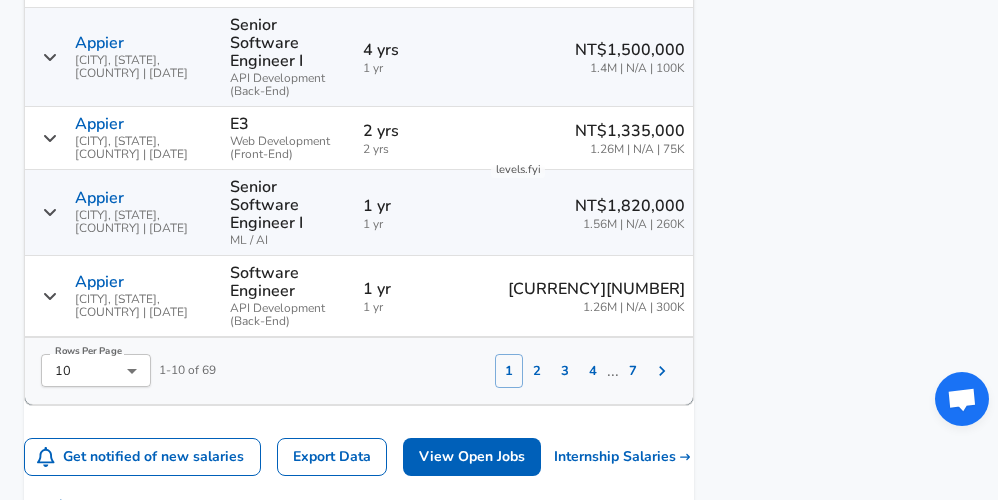 click on "2" at bounding box center [537, 371] 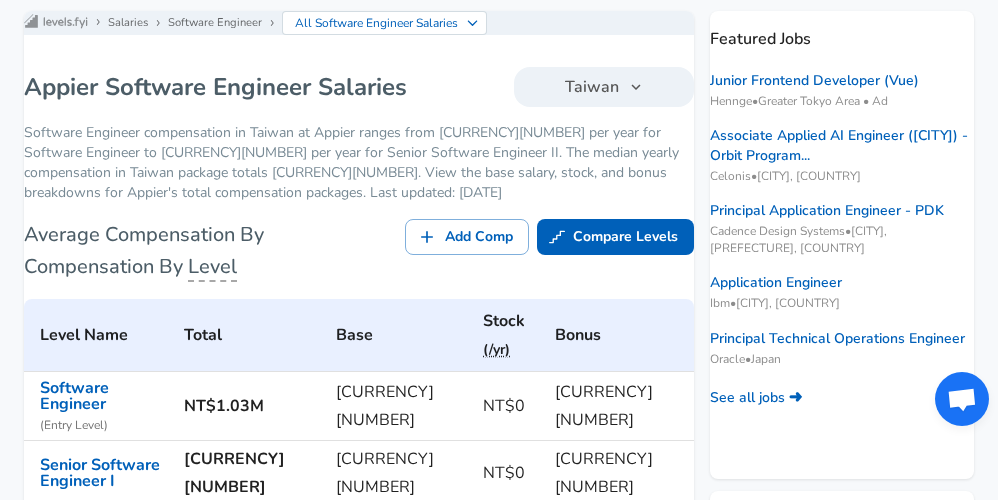 scroll, scrollTop: 0, scrollLeft: 0, axis: both 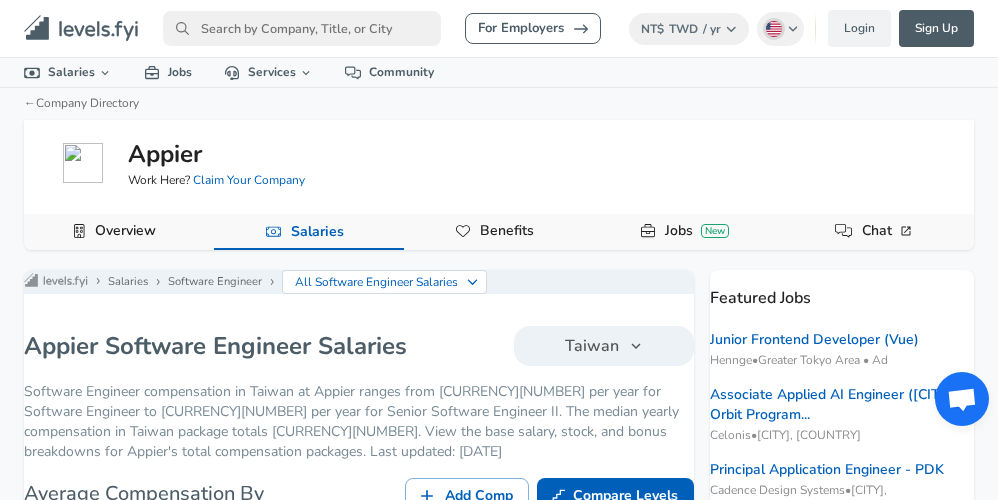 click at bounding box center [302, 28] 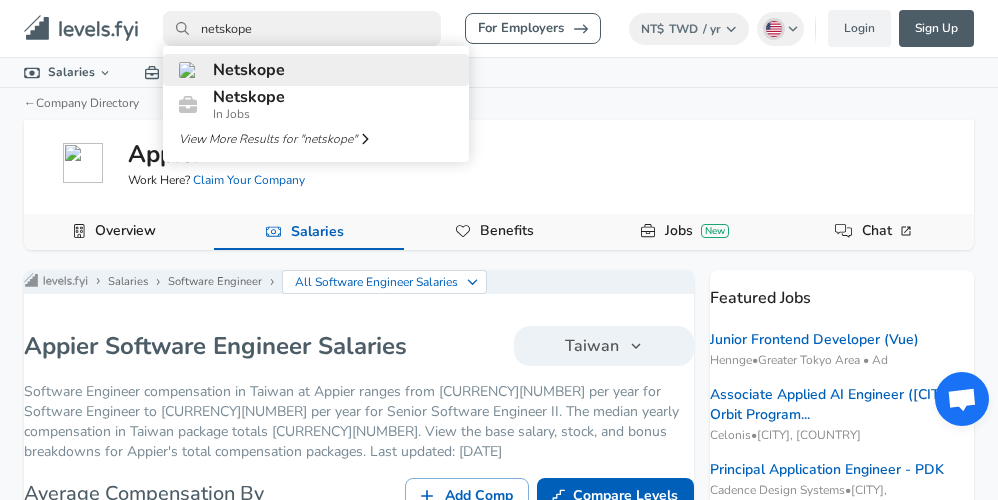 type on "netskope" 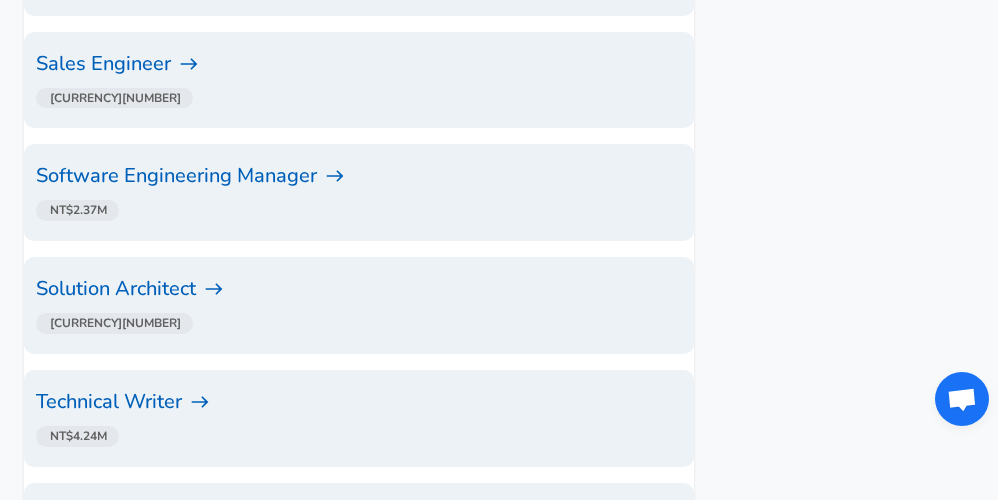 scroll, scrollTop: 1902, scrollLeft: 0, axis: vertical 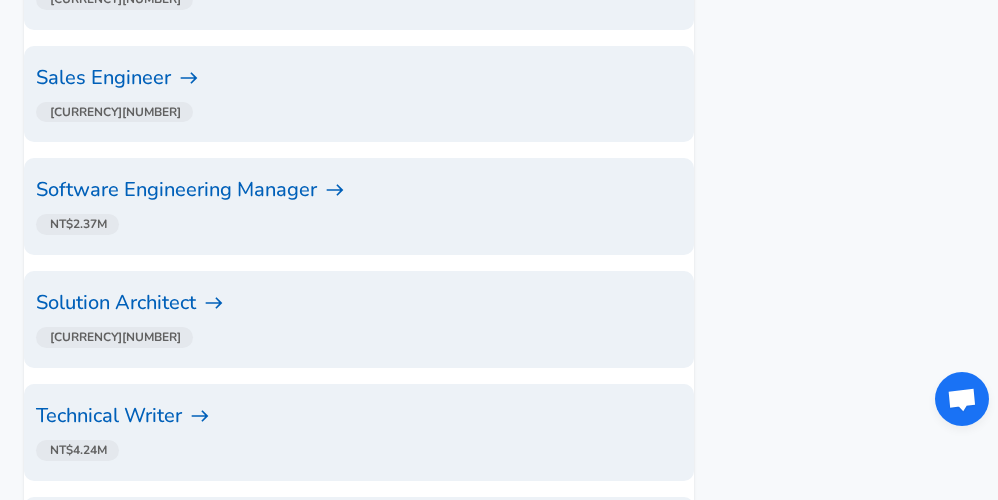 click on "Software Engineering Manager" at bounding box center [359, 190] 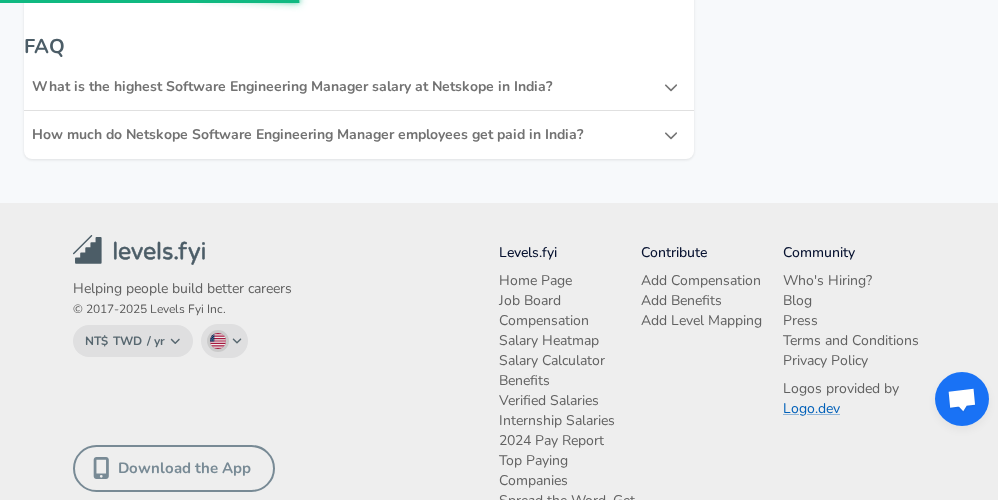 scroll, scrollTop: 0, scrollLeft: 0, axis: both 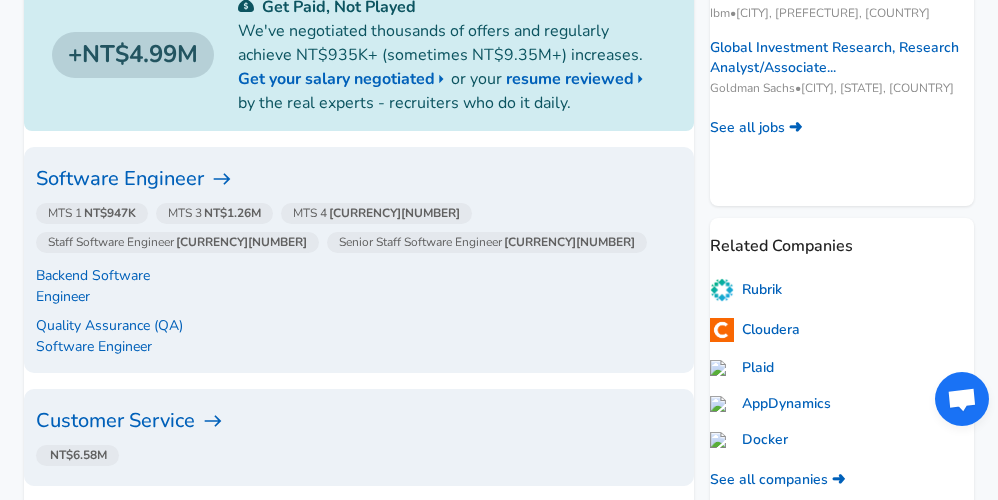 click on "Software Engineer" at bounding box center [359, 179] 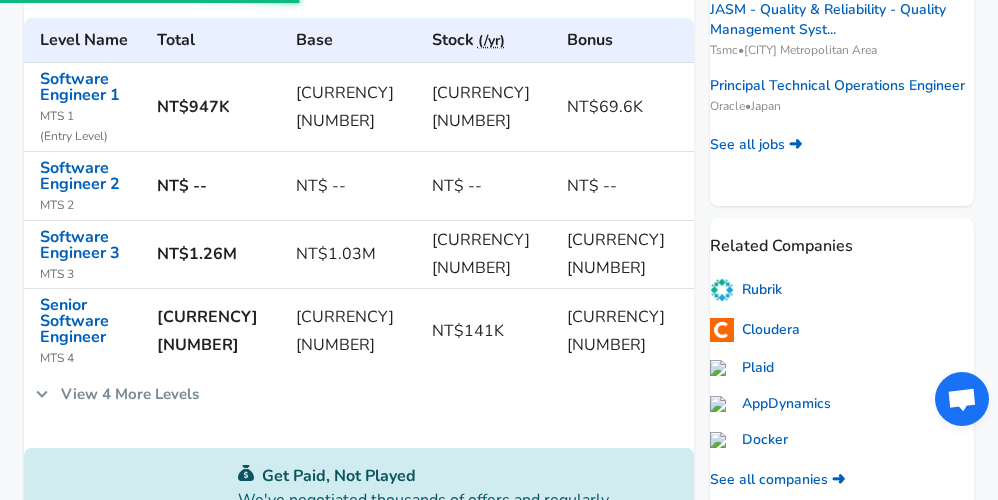 scroll, scrollTop: 0, scrollLeft: 0, axis: both 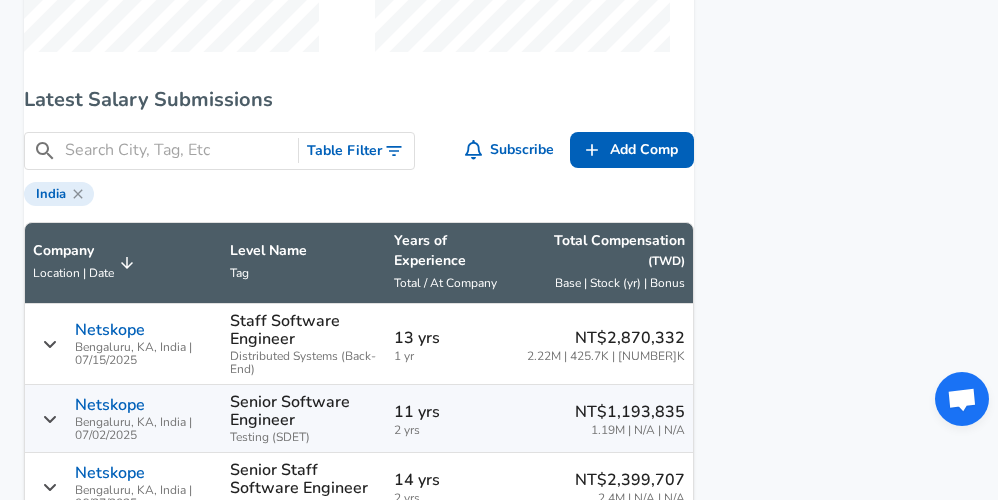 click 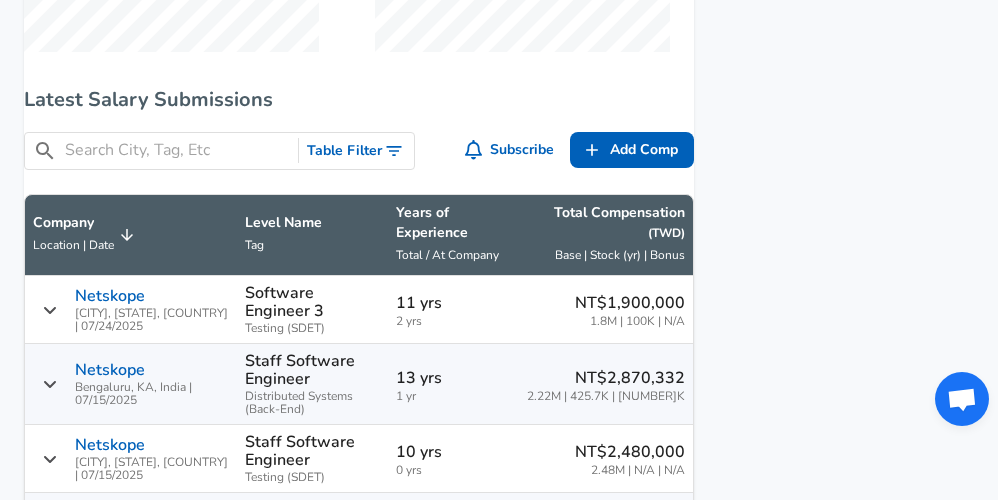 click at bounding box center (177, 150) 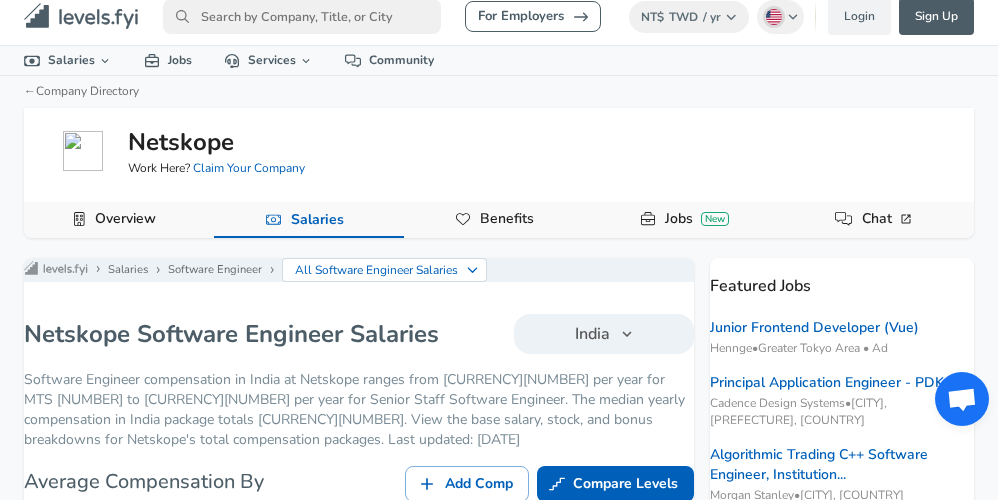 scroll, scrollTop: 0, scrollLeft: 0, axis: both 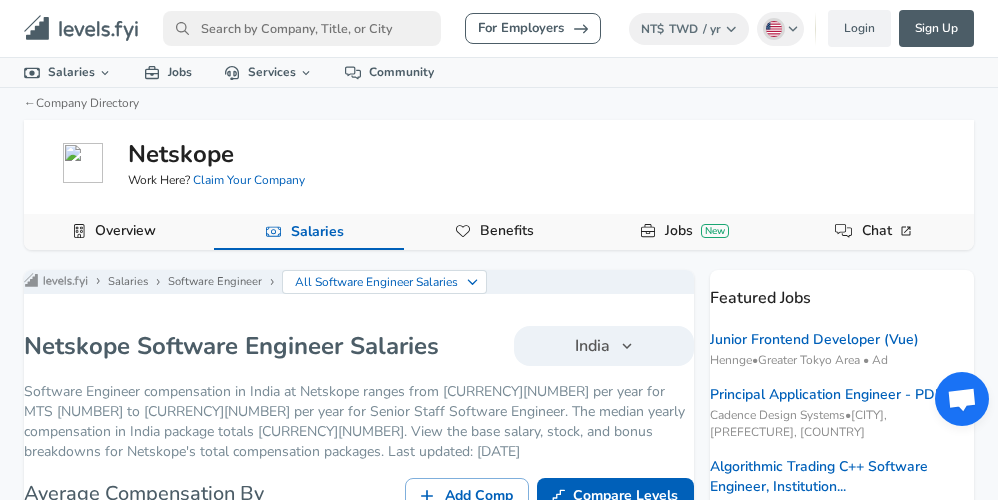 type on "taiwan" 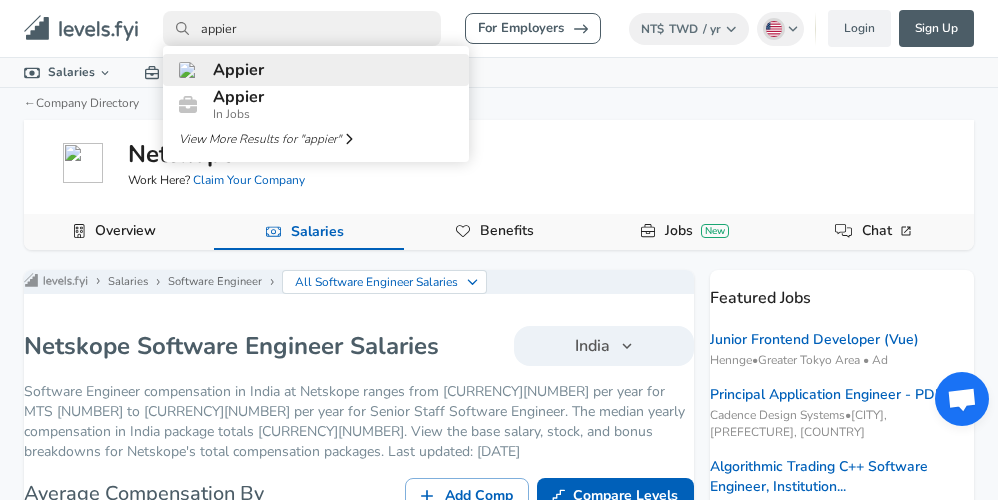 type on "appier" 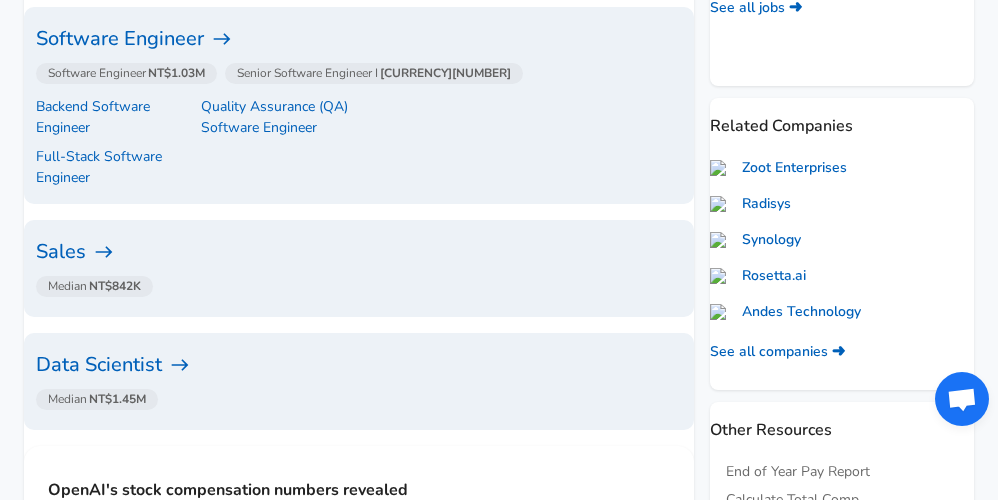 scroll, scrollTop: 648, scrollLeft: 0, axis: vertical 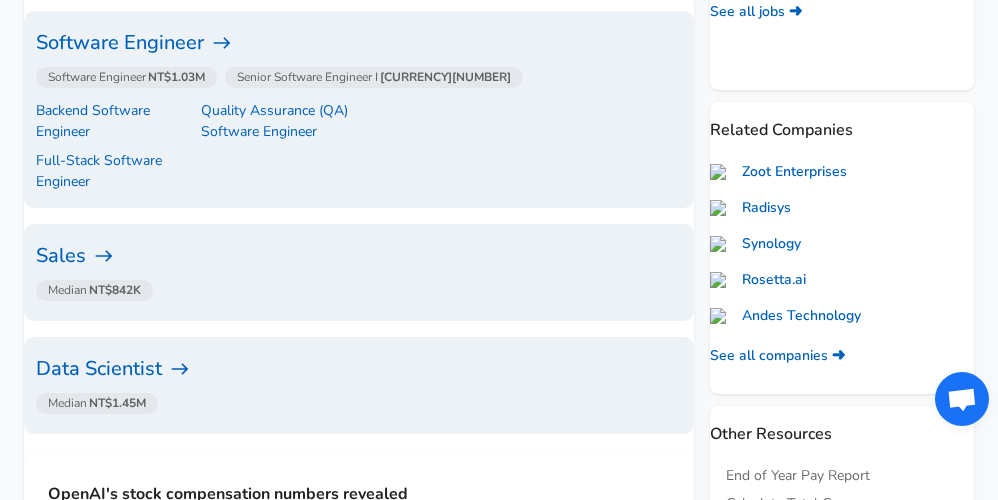 click 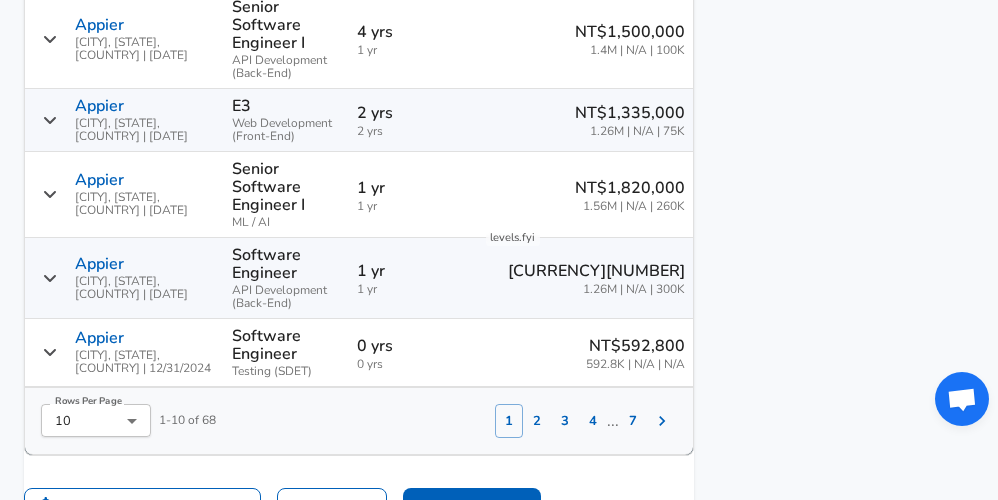 scroll, scrollTop: 2100, scrollLeft: 0, axis: vertical 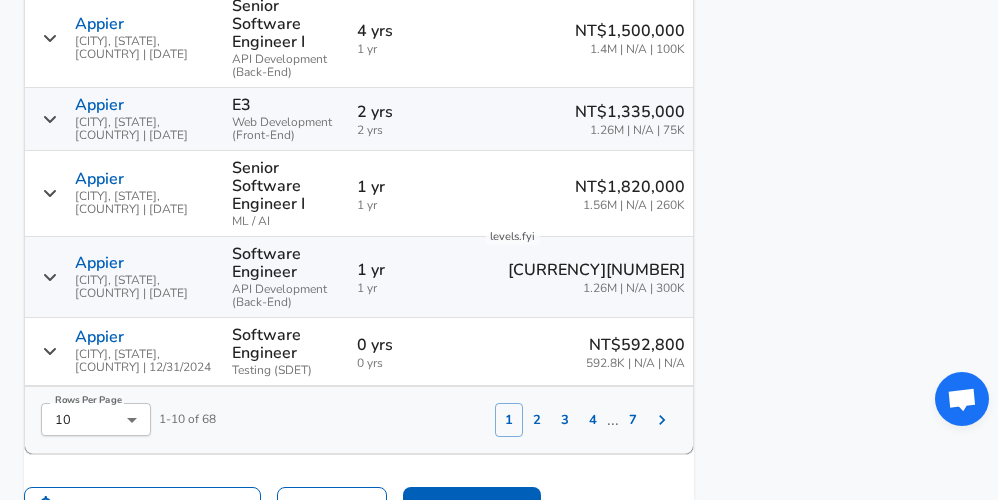 click on "2" at bounding box center [537, 420] 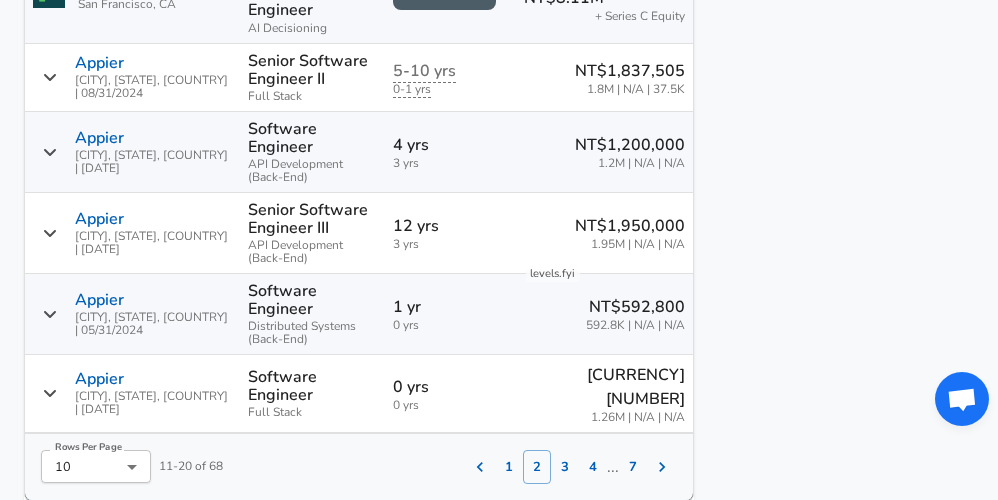 scroll, scrollTop: 2069, scrollLeft: 0, axis: vertical 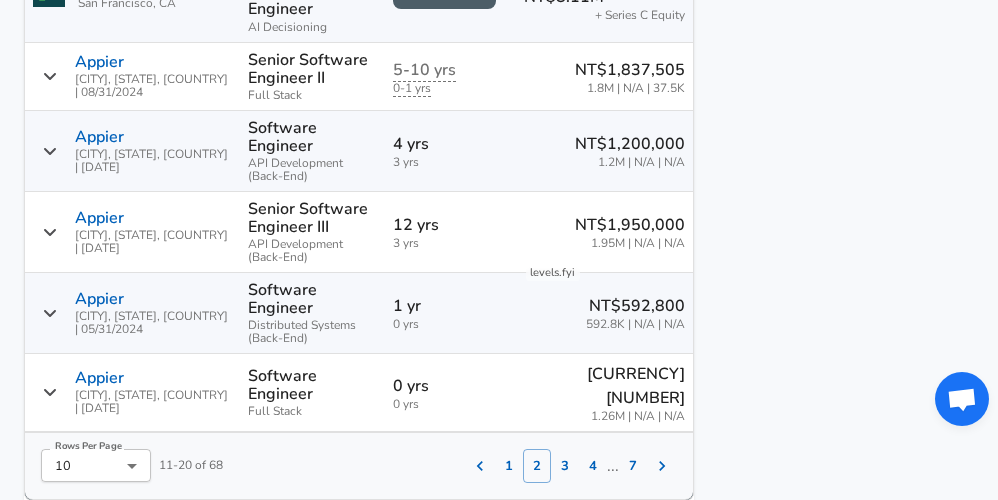 click on "3" at bounding box center [565, 466] 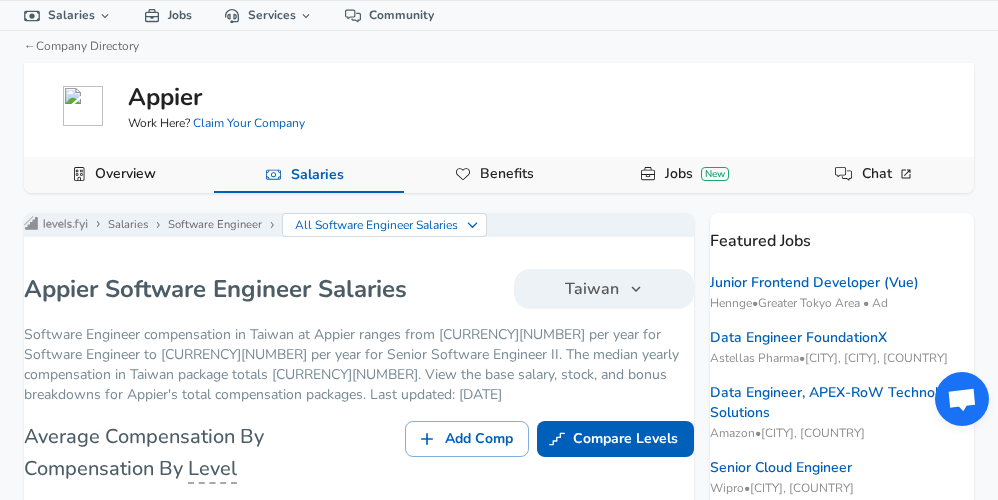 scroll, scrollTop: 0, scrollLeft: 0, axis: both 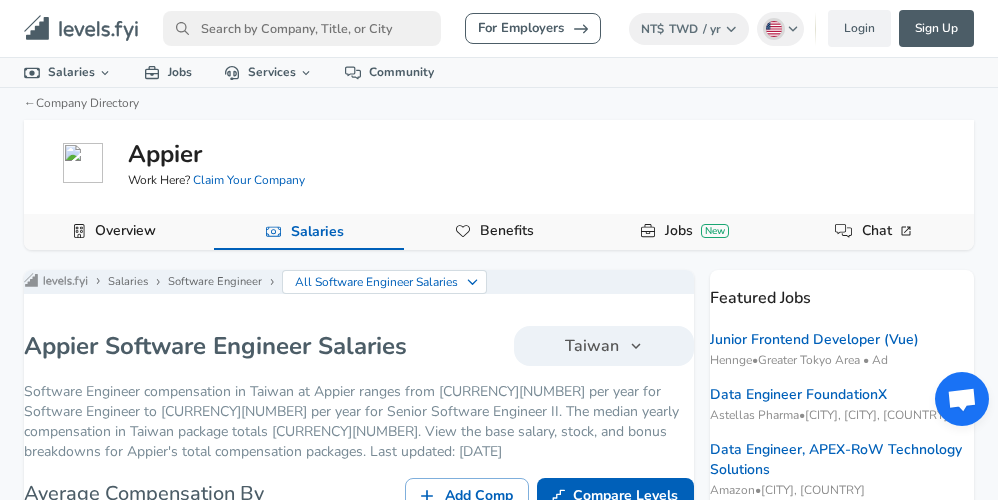 click at bounding box center [302, 28] 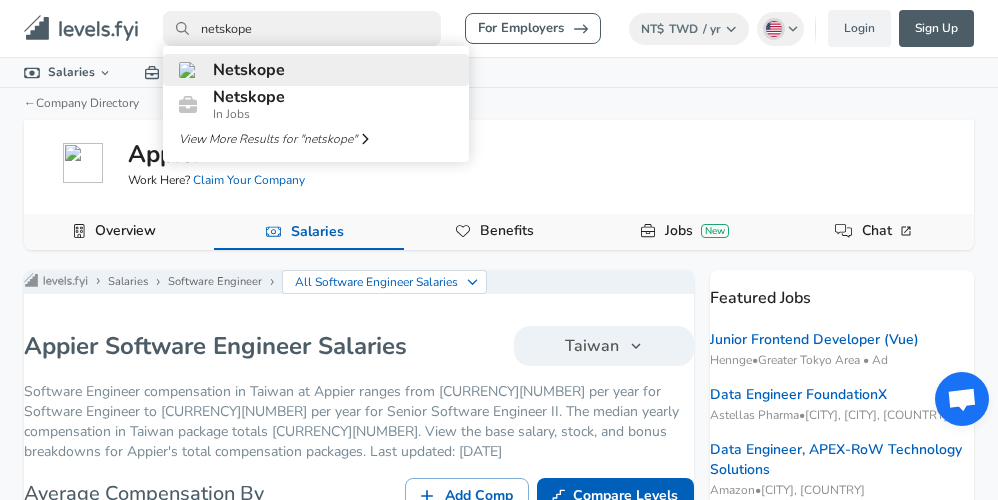type on "netskope" 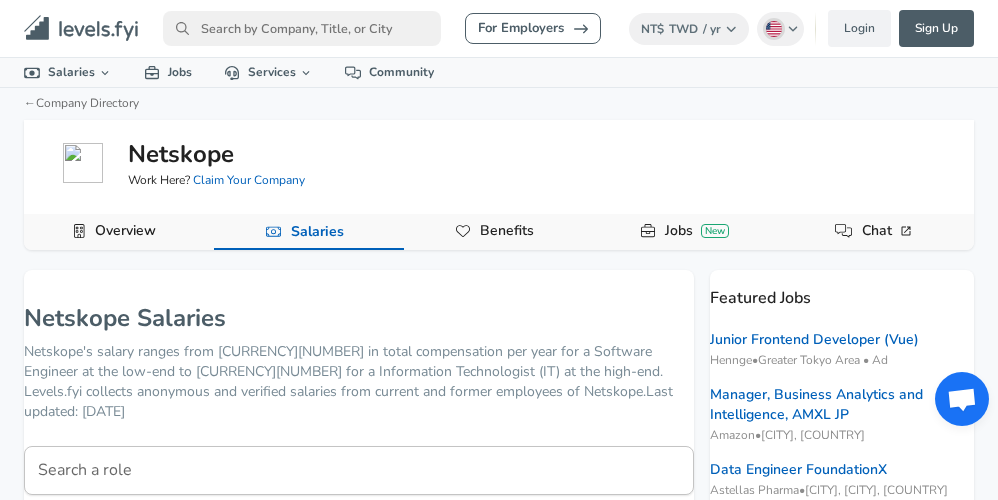 click on "Overview" at bounding box center (125, 231) 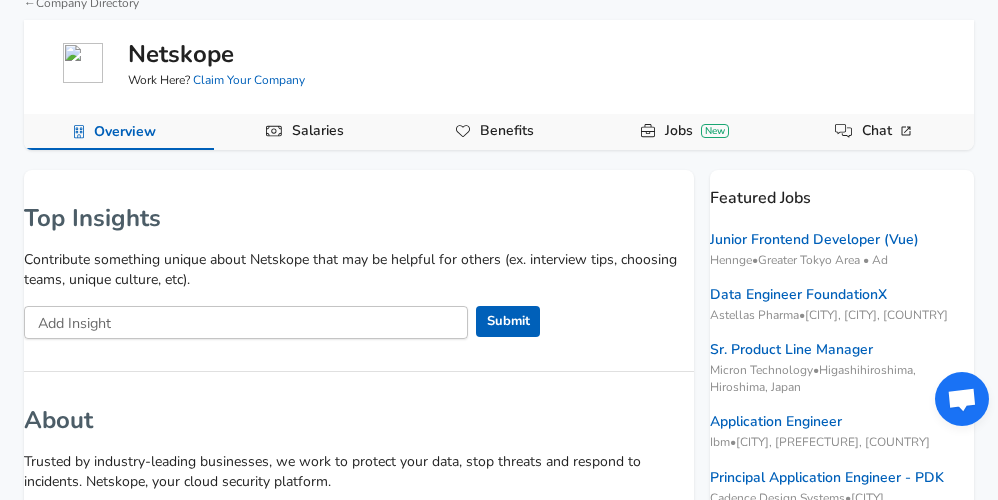 scroll, scrollTop: 0, scrollLeft: 0, axis: both 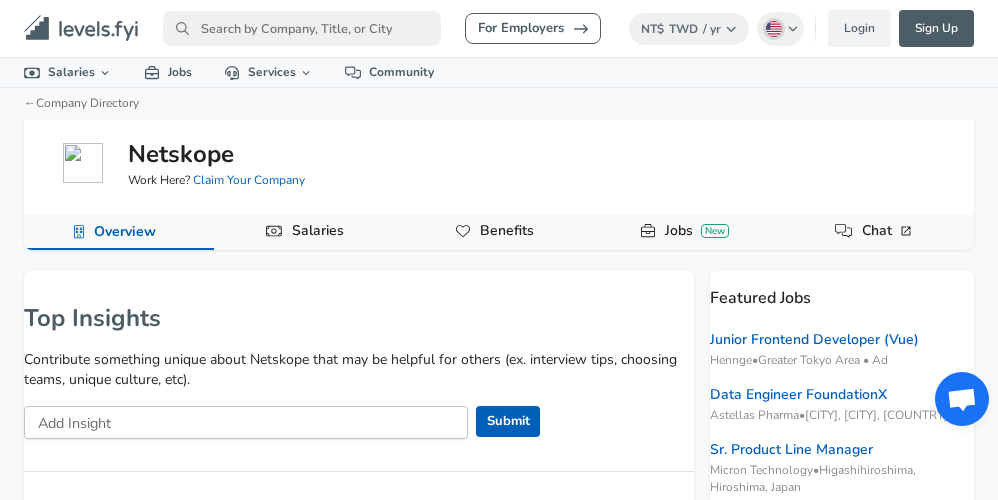 click on "Salaries" at bounding box center (318, 231) 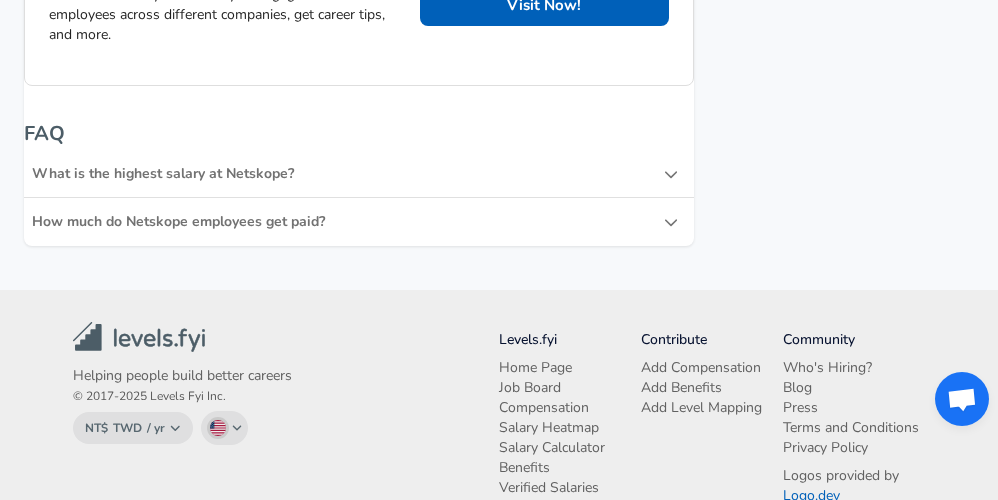 scroll, scrollTop: 3173, scrollLeft: 0, axis: vertical 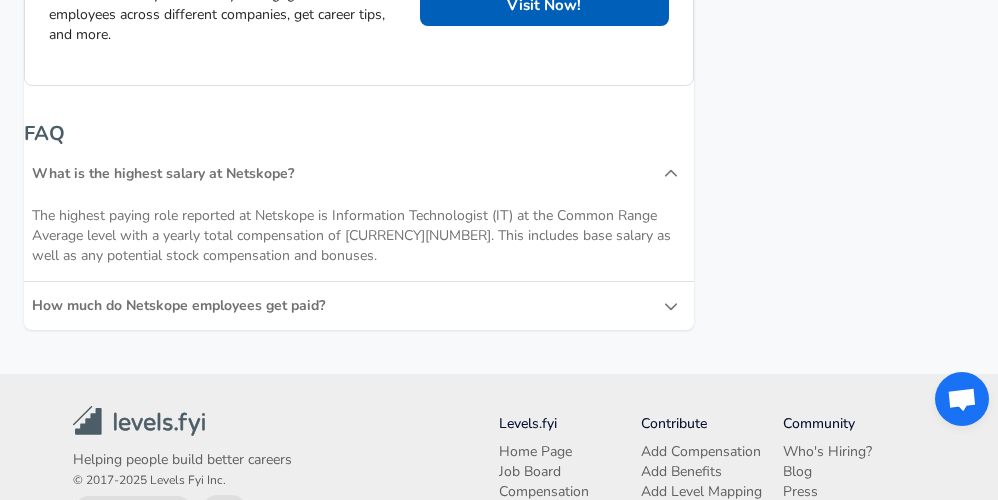 click on "How much do Netskope employees get paid?" at bounding box center [348, 306] 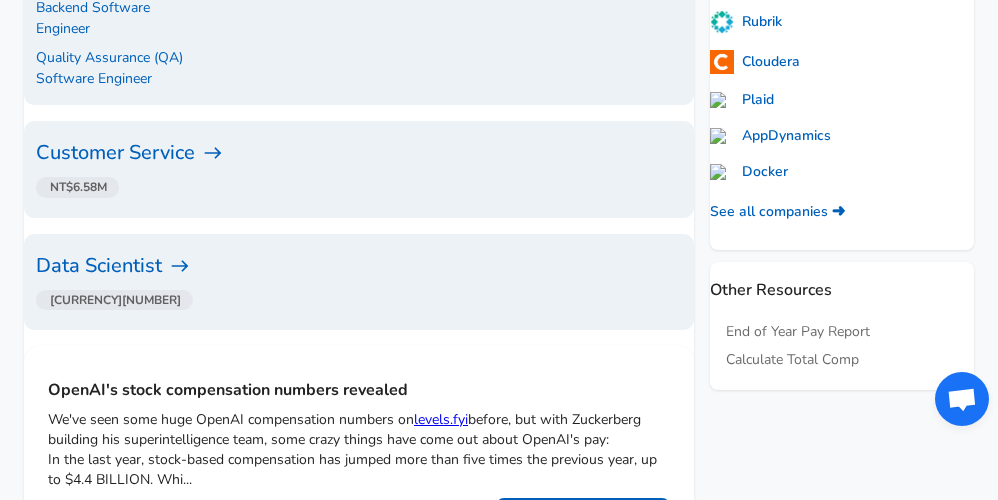 scroll, scrollTop: 0, scrollLeft: 0, axis: both 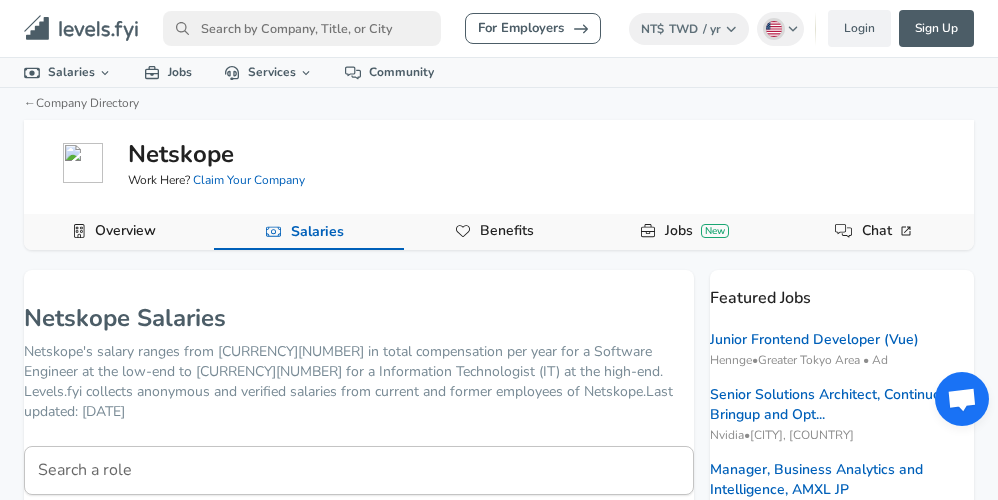 click on "Levels FYI Logo" 